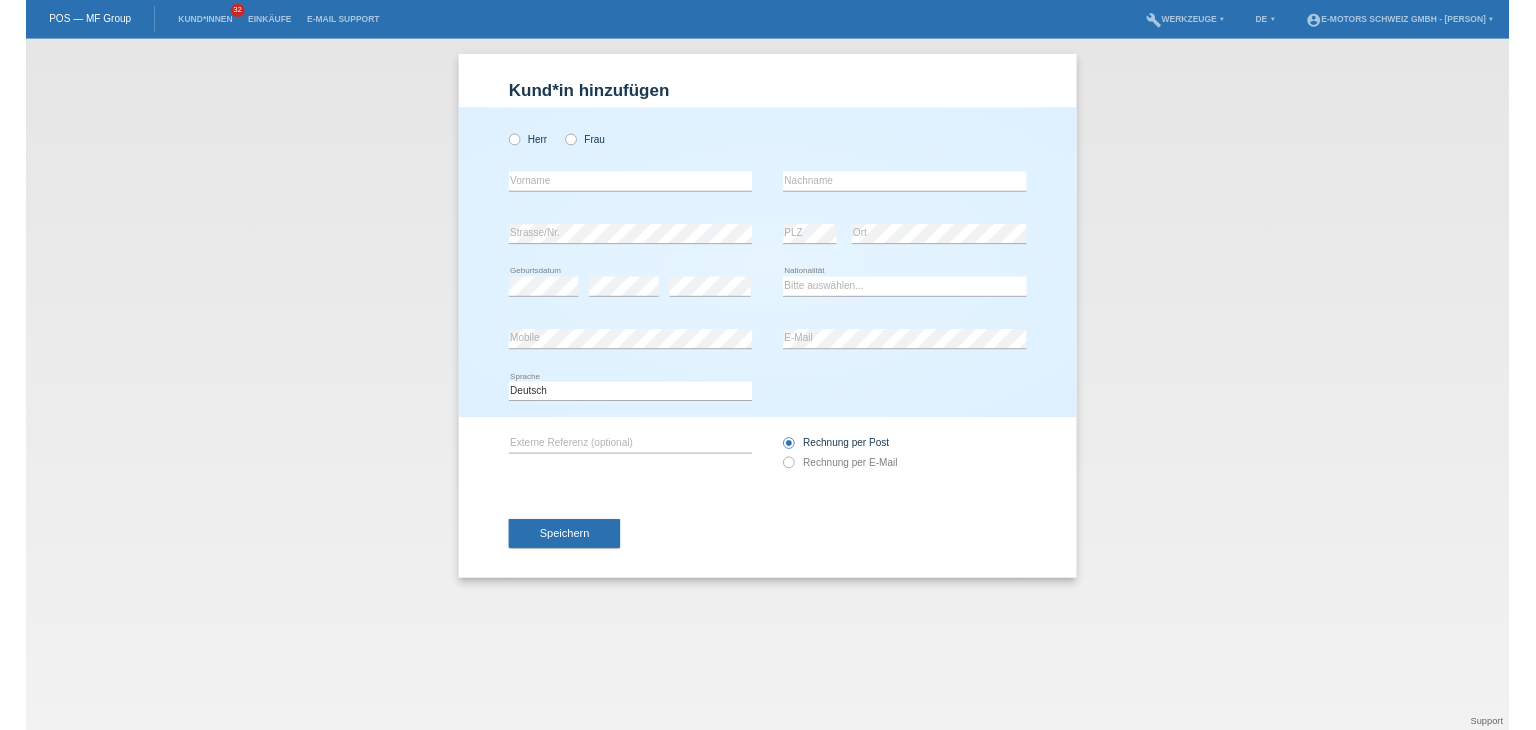 scroll, scrollTop: 0, scrollLeft: 0, axis: both 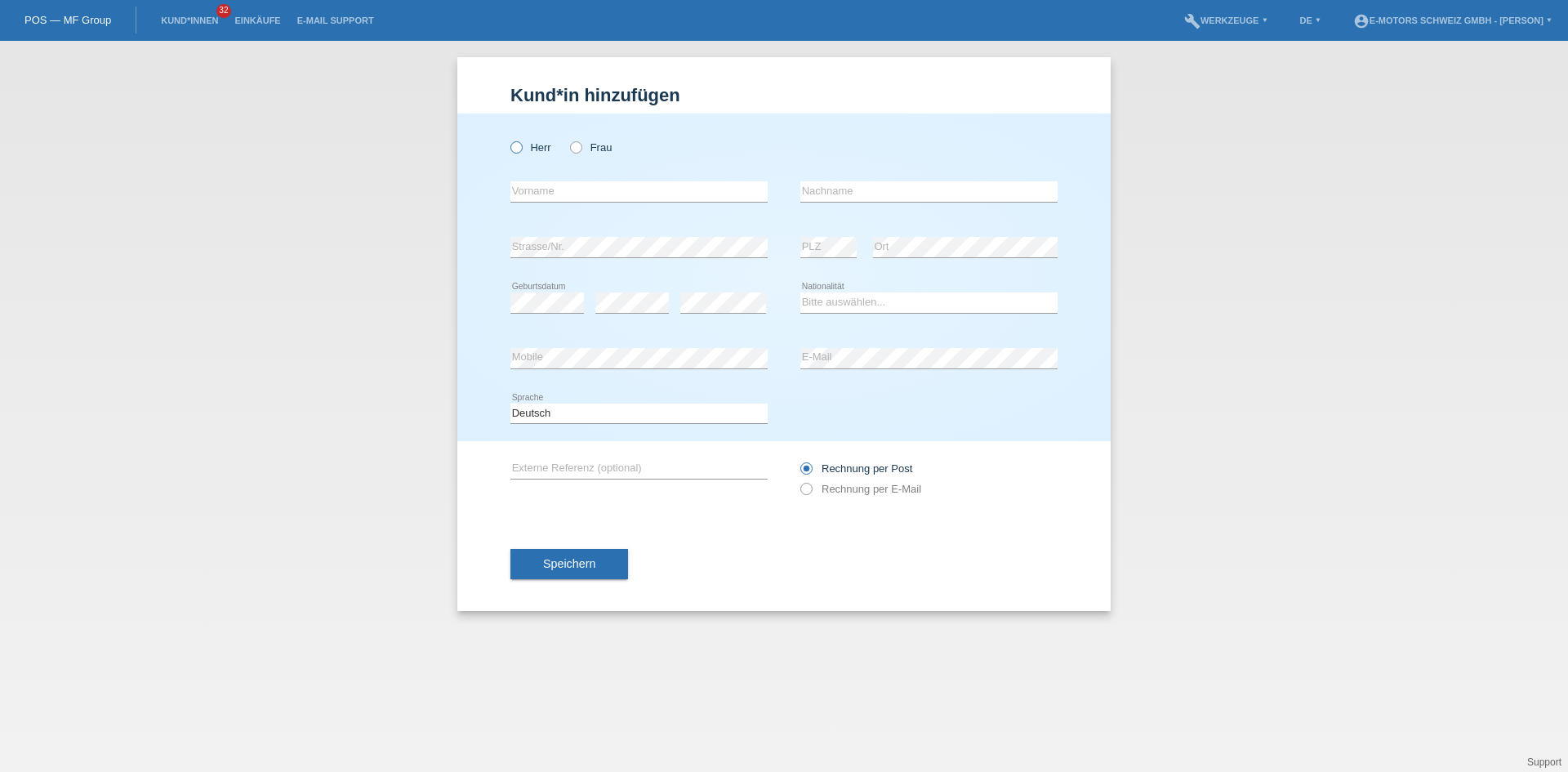 click on "Herr
Frau
error
Vorname
error" at bounding box center [784, 277] 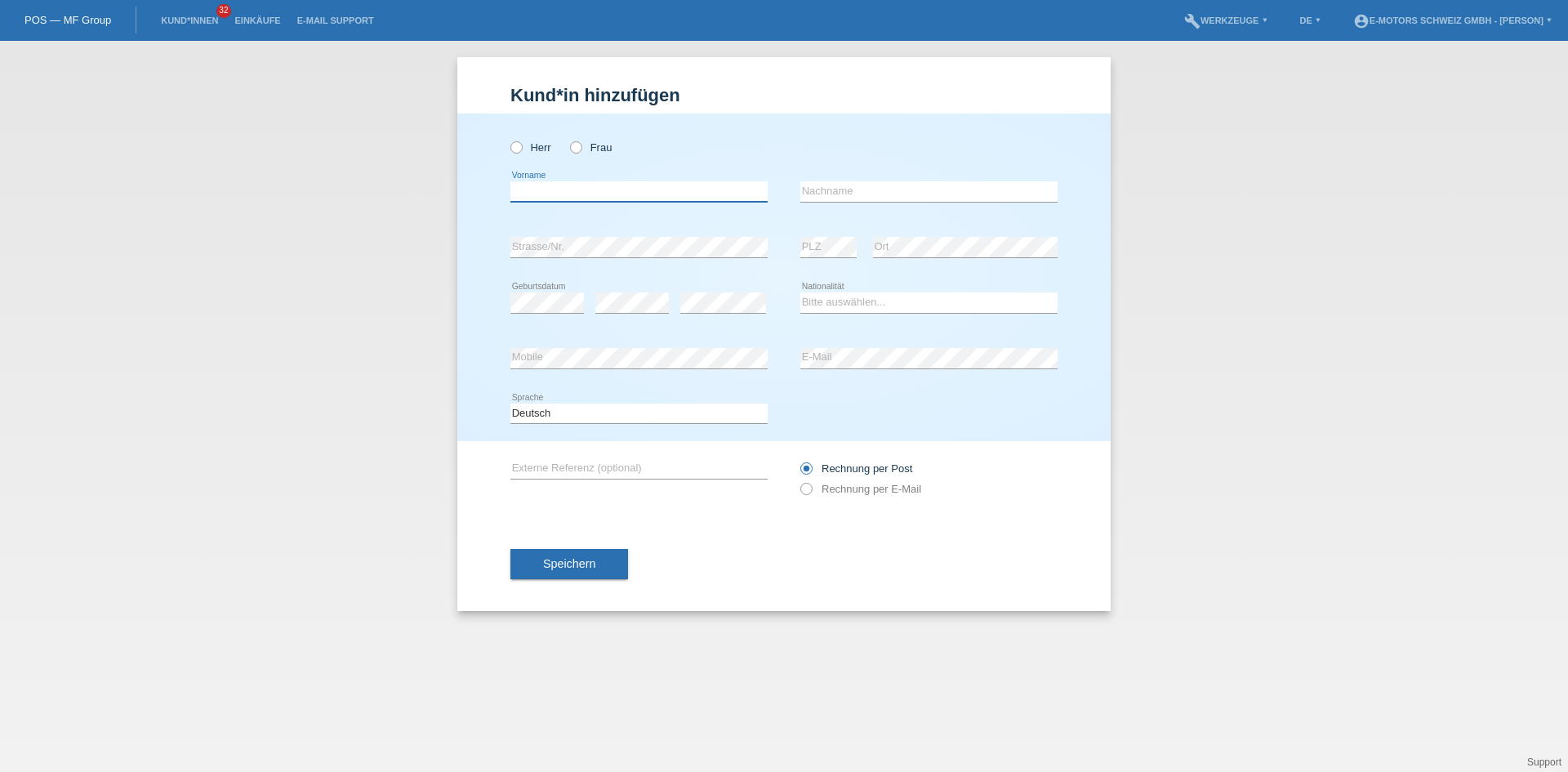 click at bounding box center [639, 191] 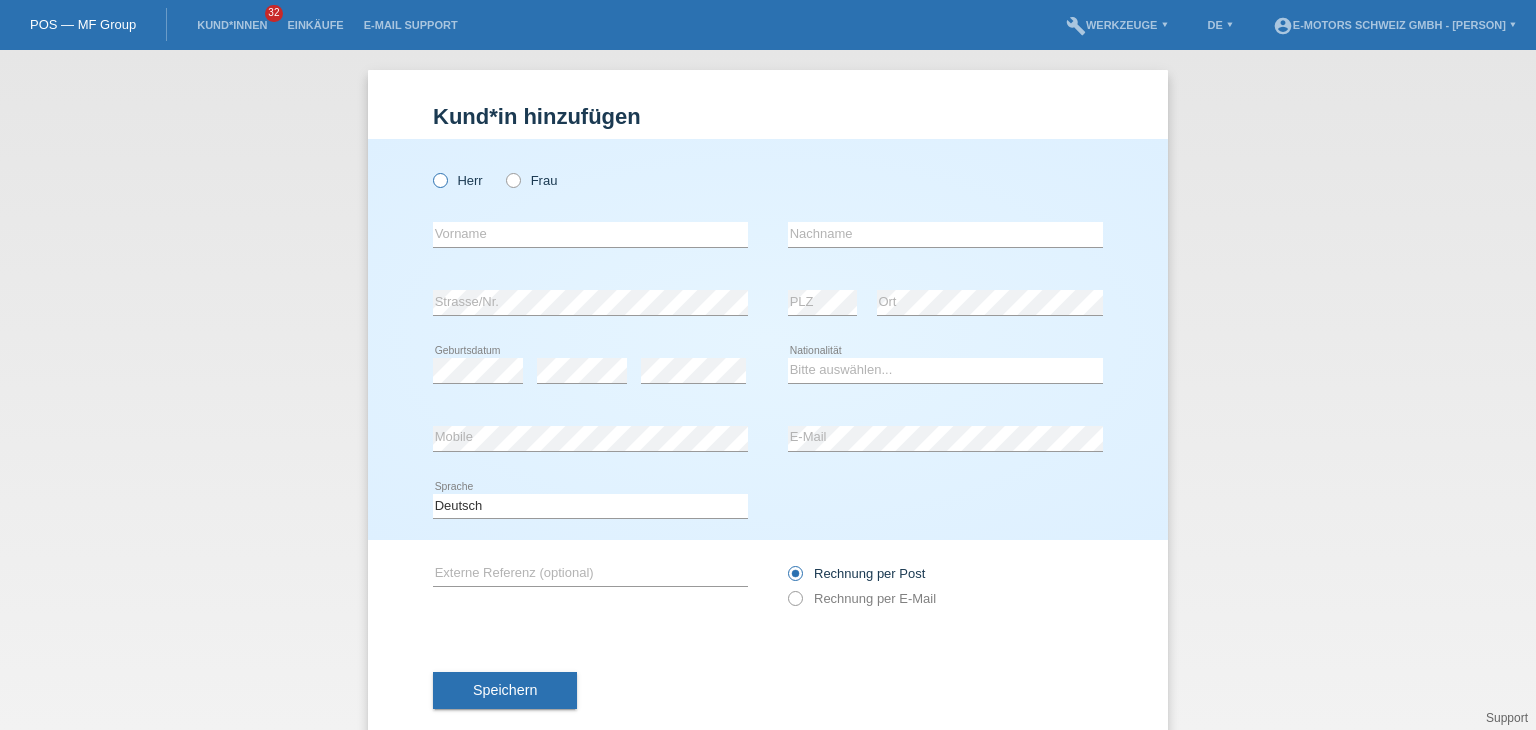click at bounding box center (430, 170) 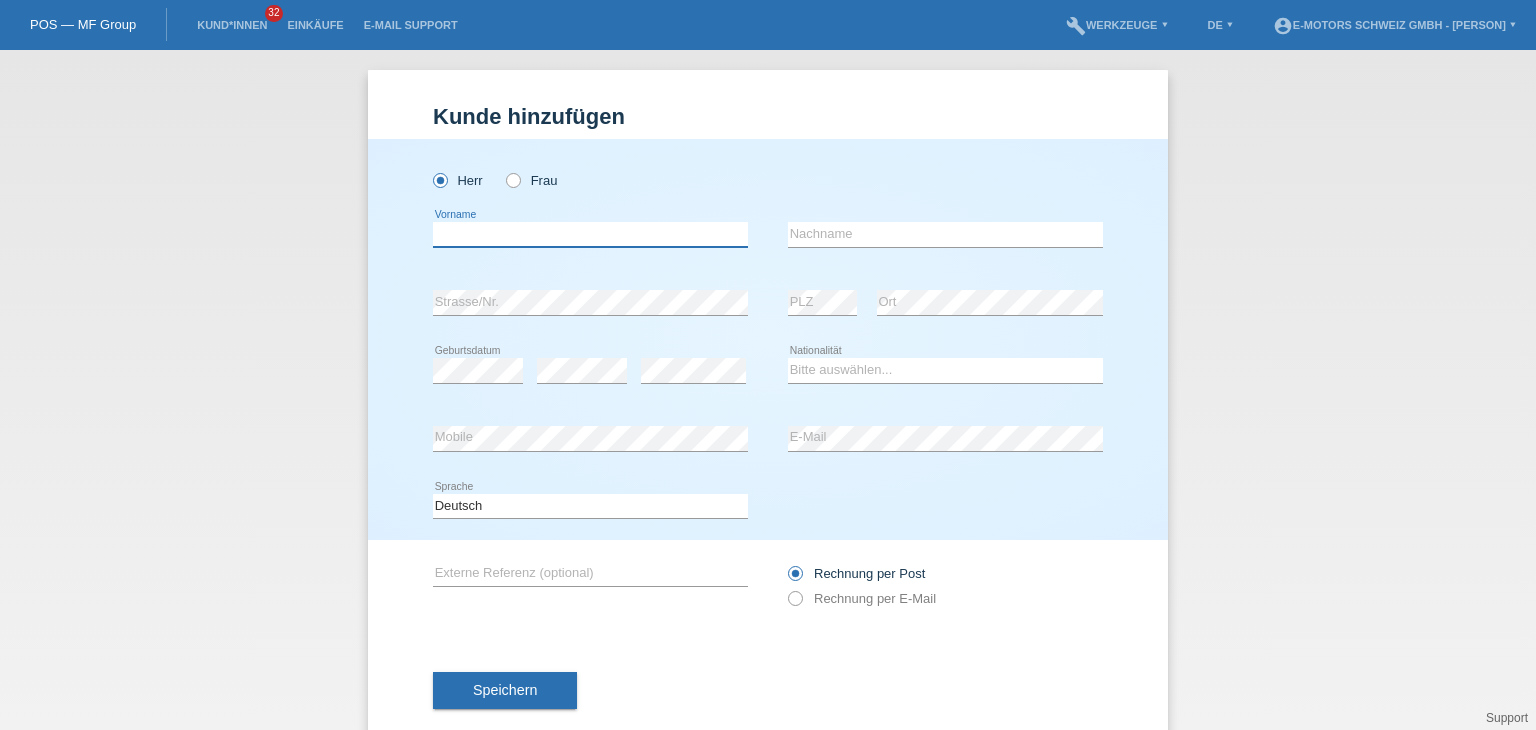 click at bounding box center (590, 234) 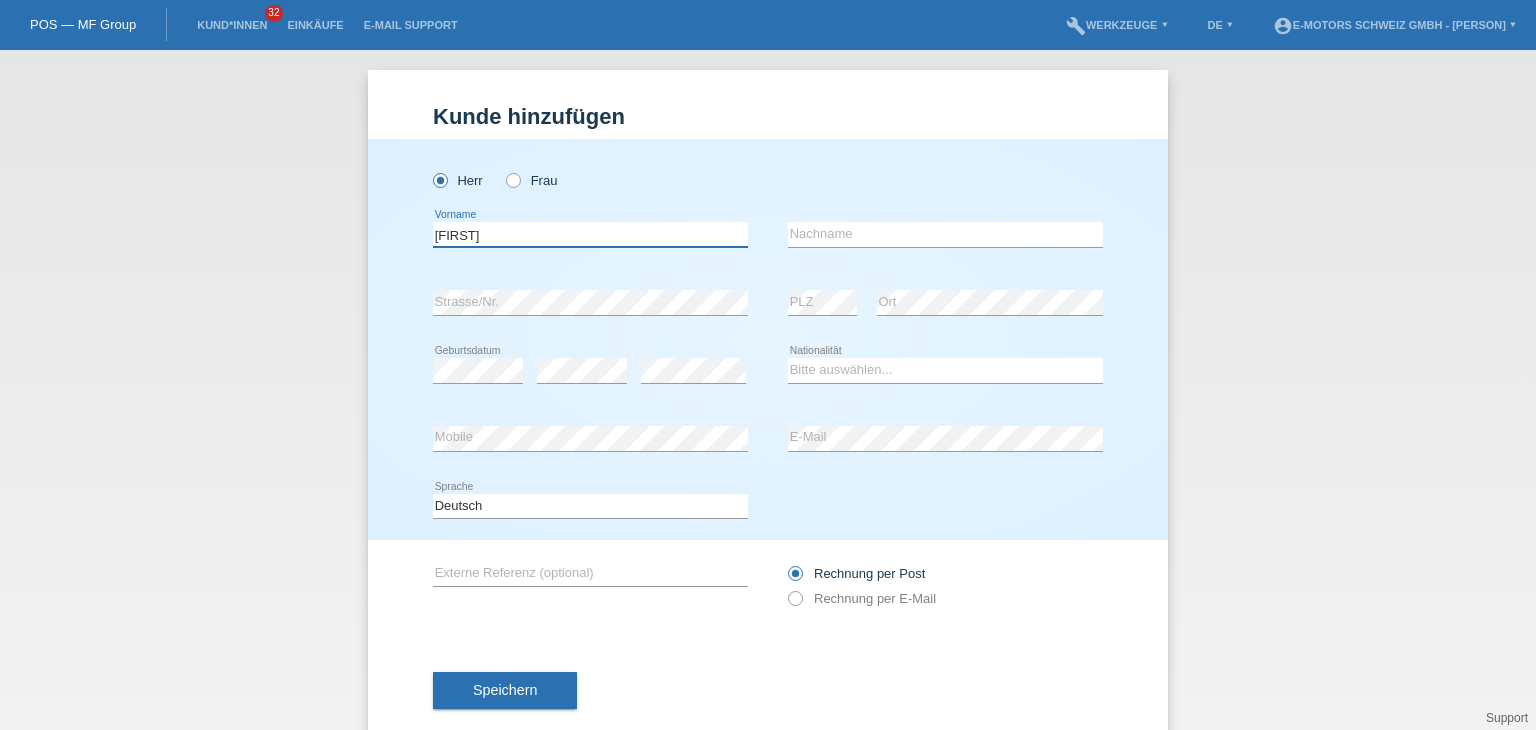 type on "[NAME]" 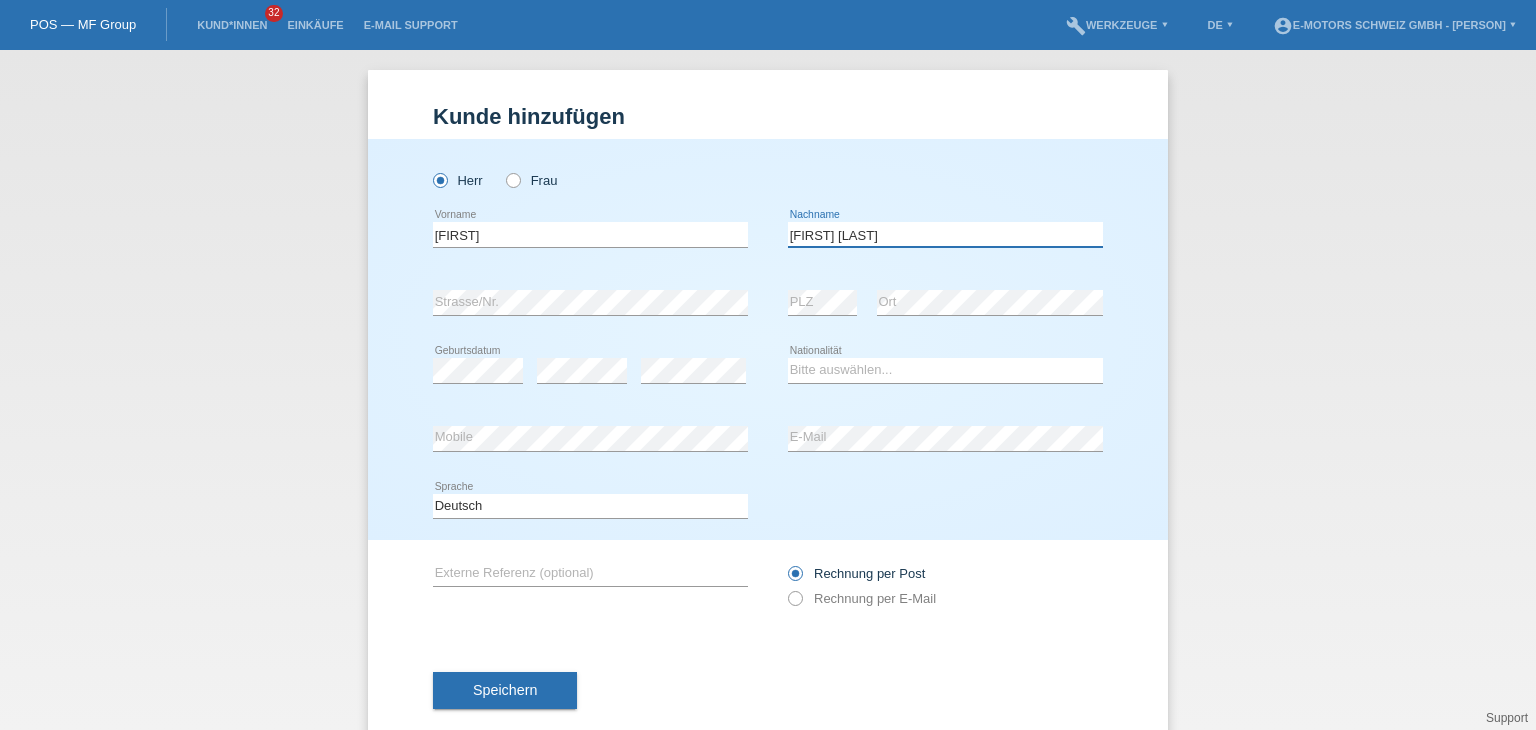 type on "[LAST]" 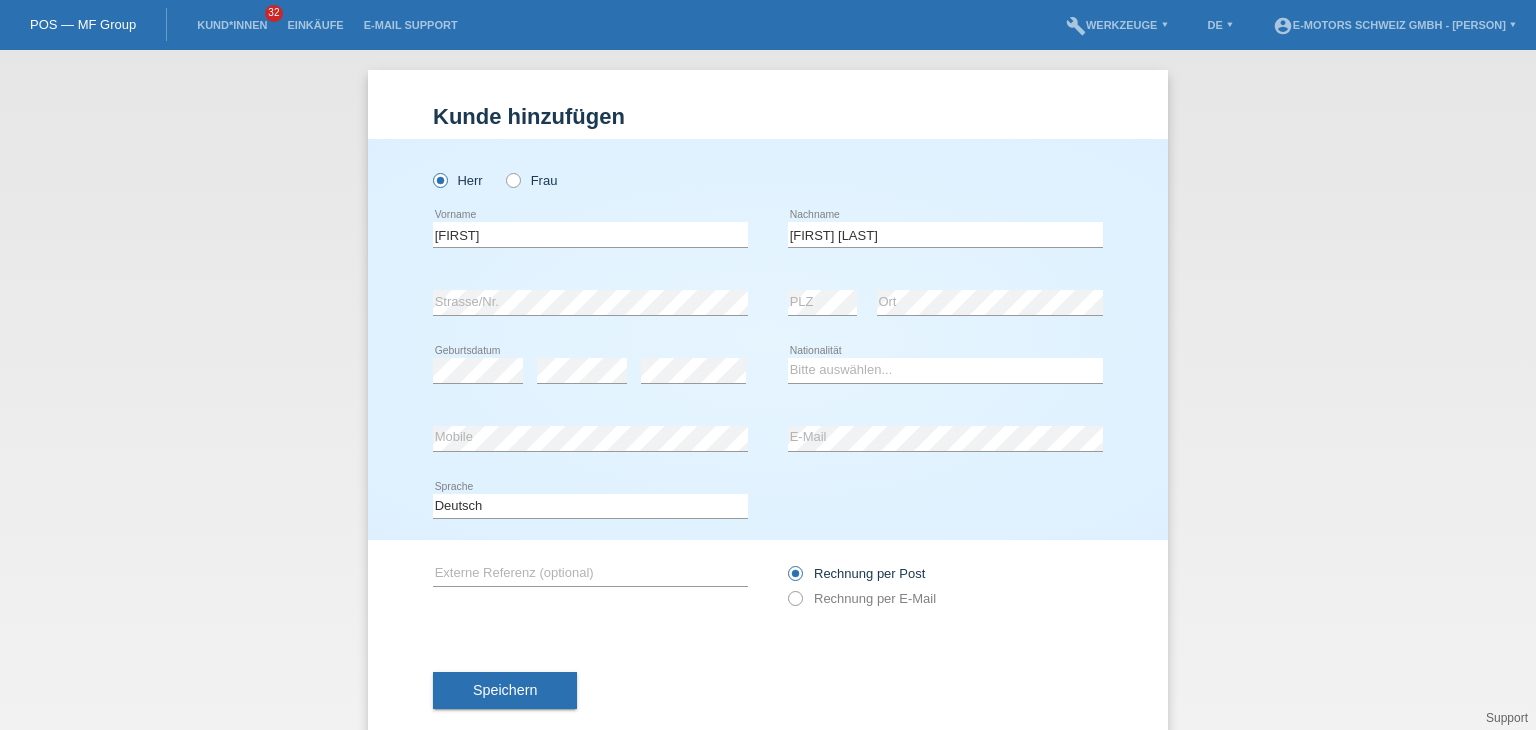 click on "Herr
Frau
Daahir
error
Vorname
C" at bounding box center (768, 339) 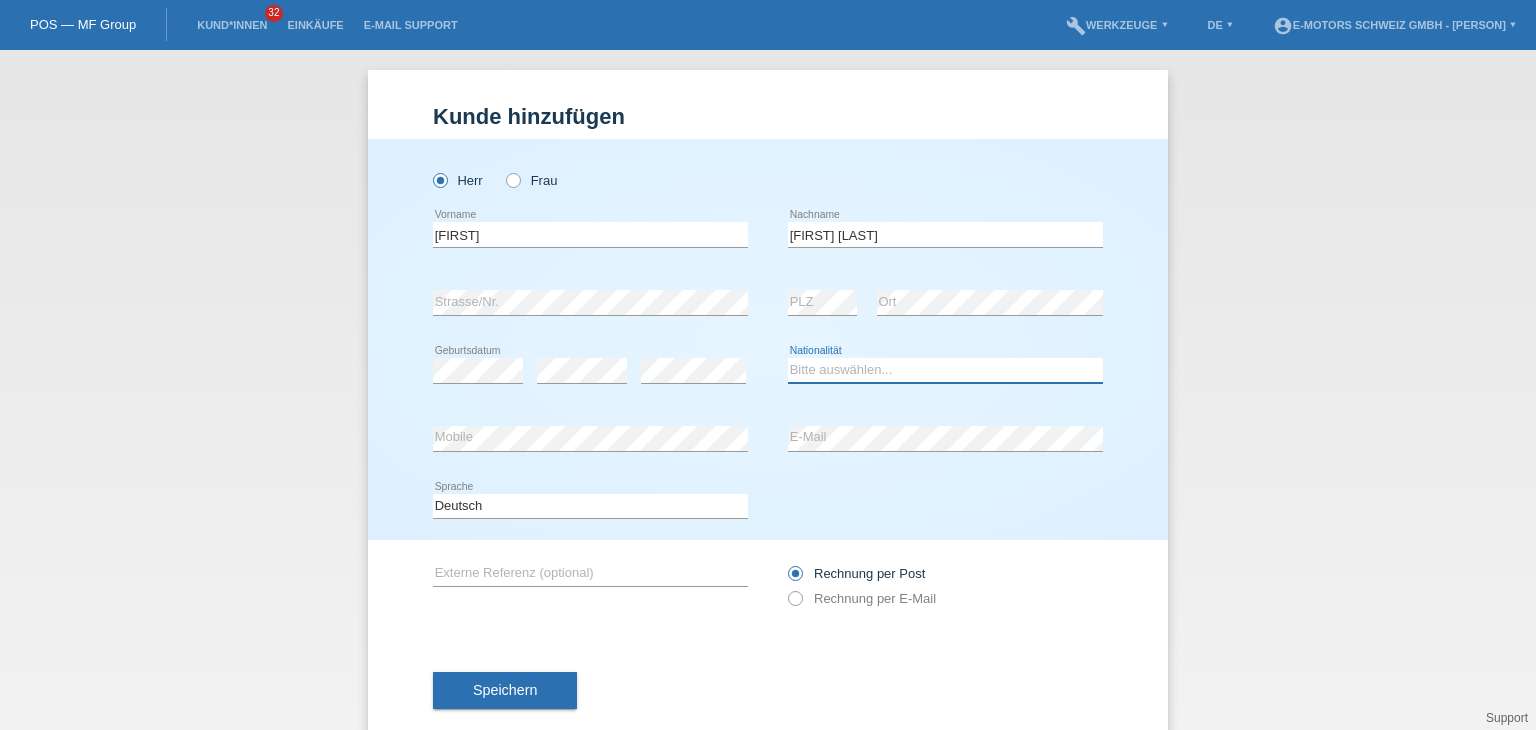 click on "Bitte auswählen...
Schweiz
Deutschland
Liechtenstein
Österreich
------------
Afghanistan
Ägypten
Åland
Albanien
Algerien" at bounding box center [945, 370] 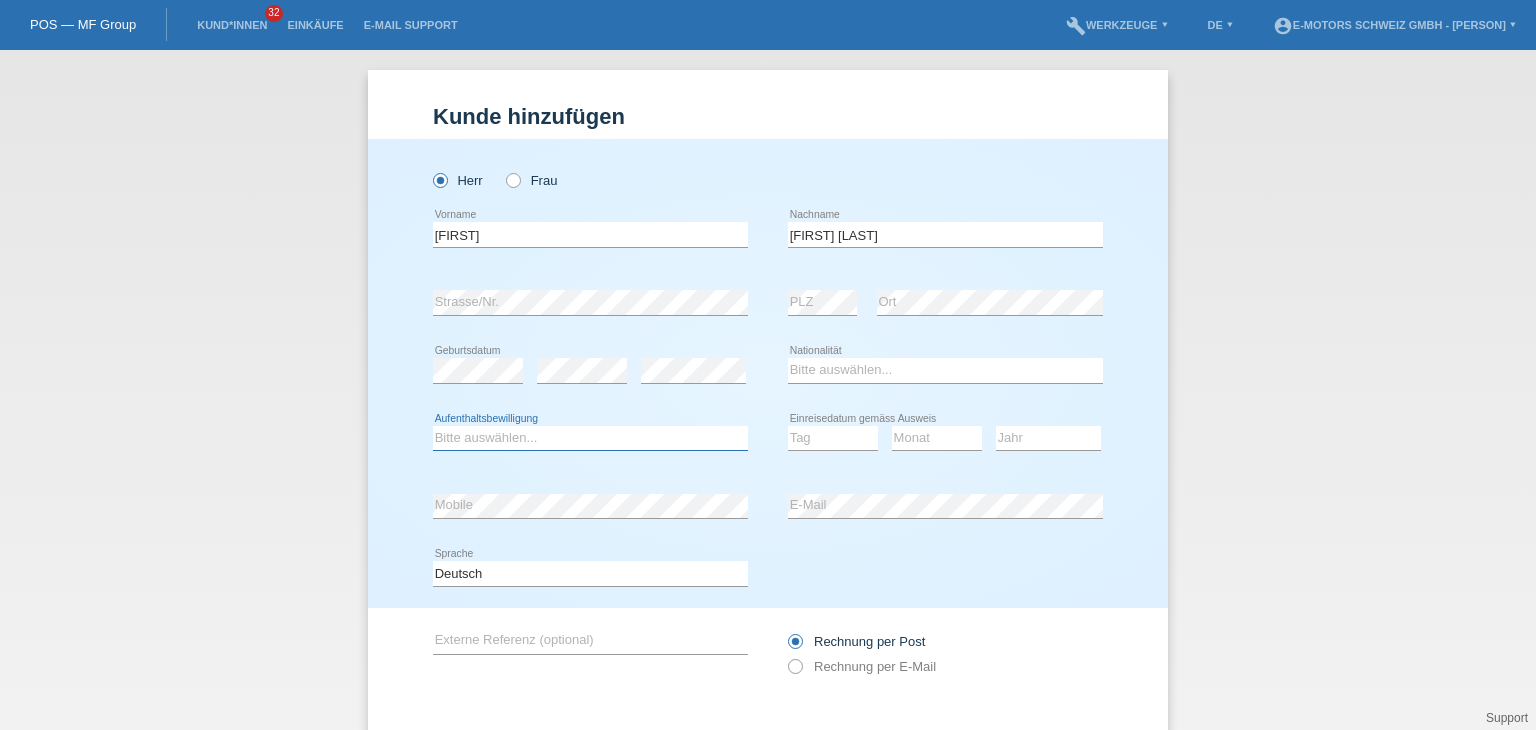 click on "Bitte auswählen...
C
B
B - Flüchtlingsstatus
Andere" at bounding box center [590, 438] 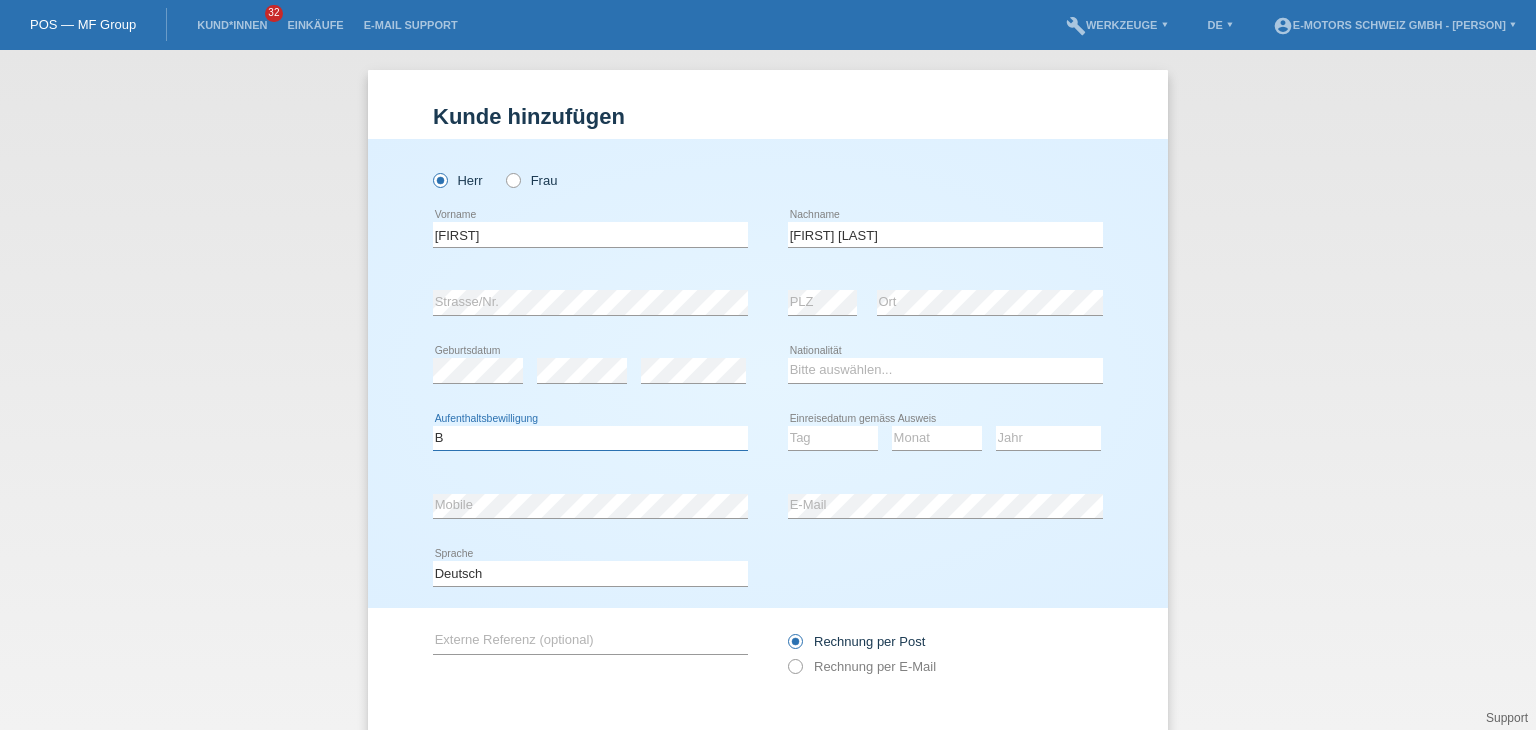 click on "Bitte auswählen...
C
B
B - Flüchtlingsstatus
Andere" at bounding box center (590, 438) 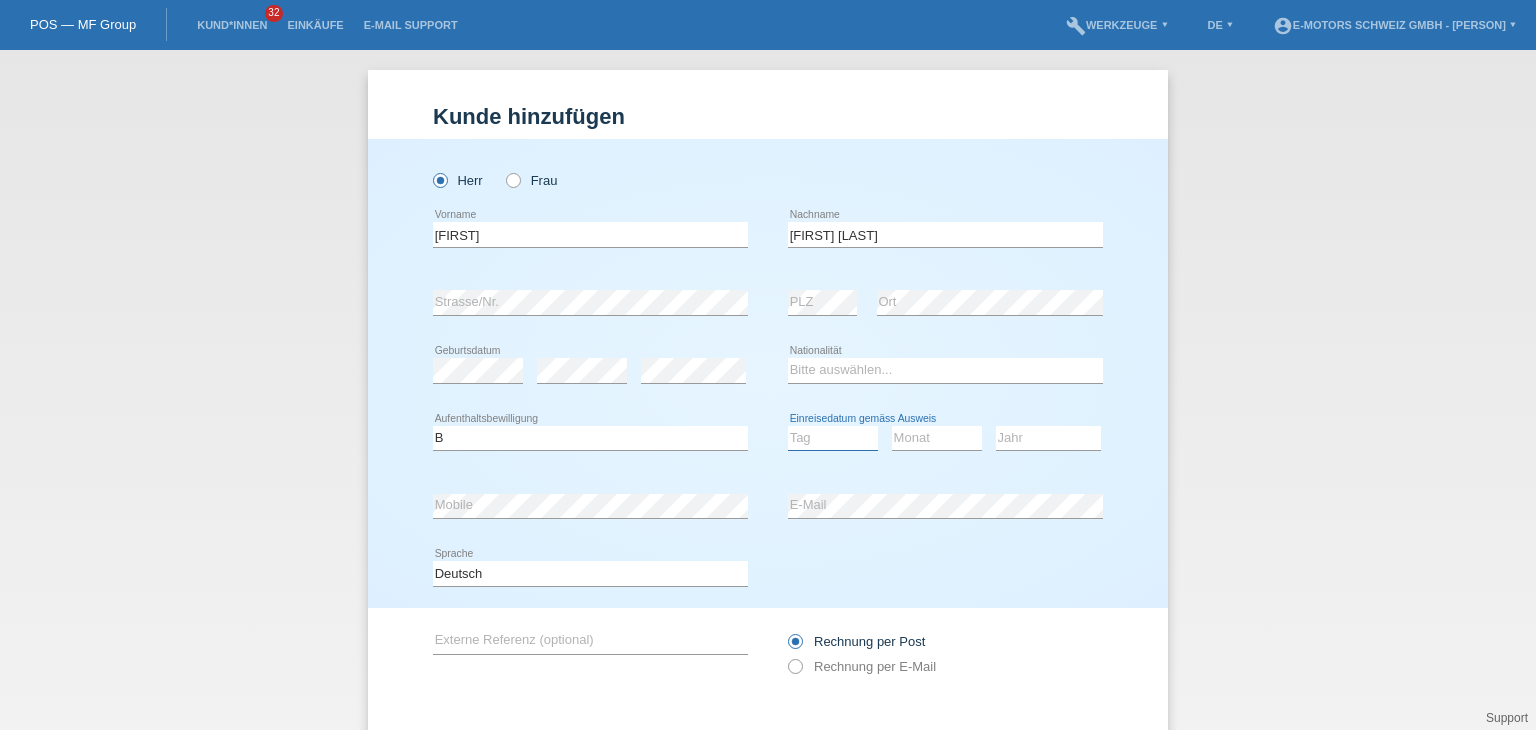 click on "Tag
01
02
03
04
05
06
07
08
09
10 11" at bounding box center (833, 438) 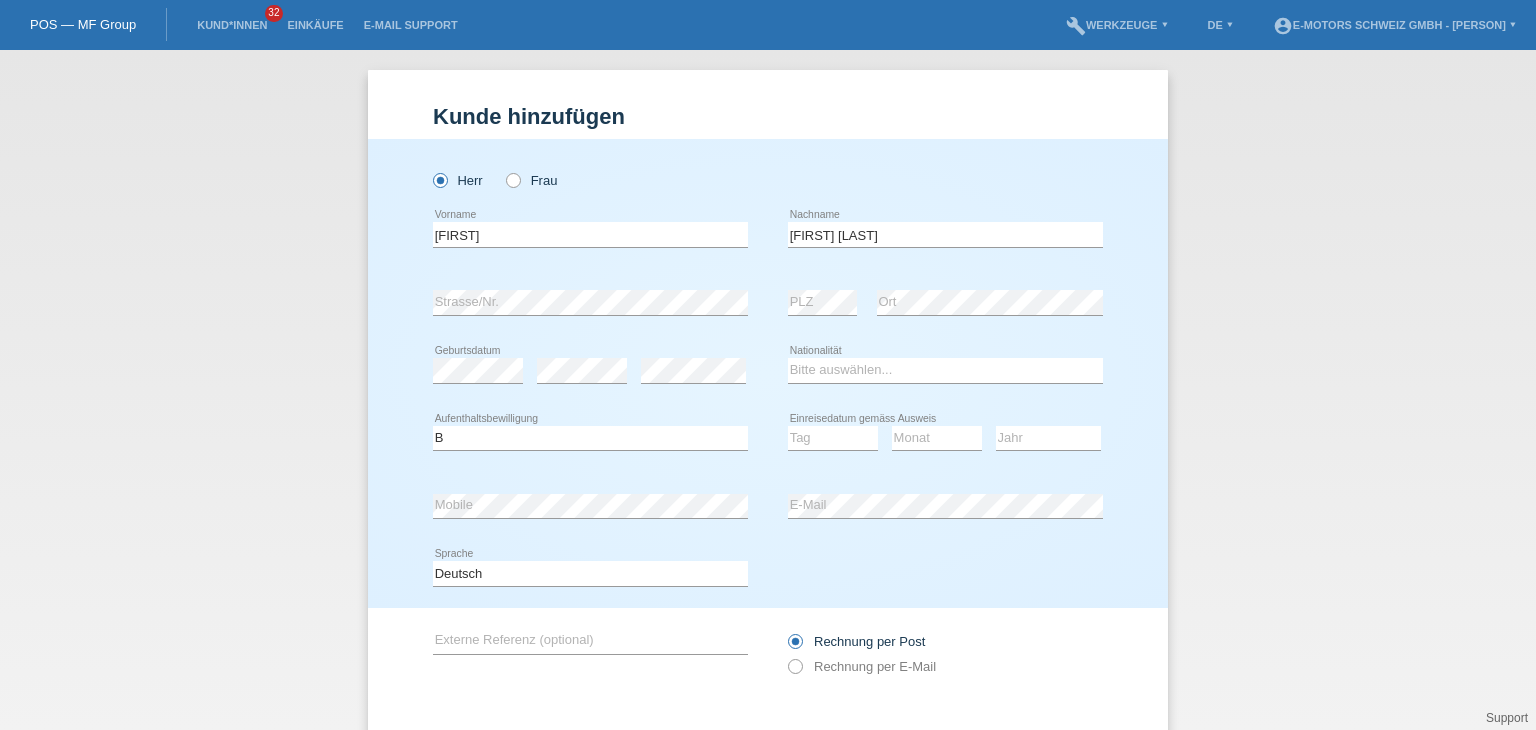 click on "Kund*in hinzufügen
Kunde hinzufügen
Kundin hinzufügen
Herr
Frau
Daahir error Vorname" at bounding box center (768, 390) 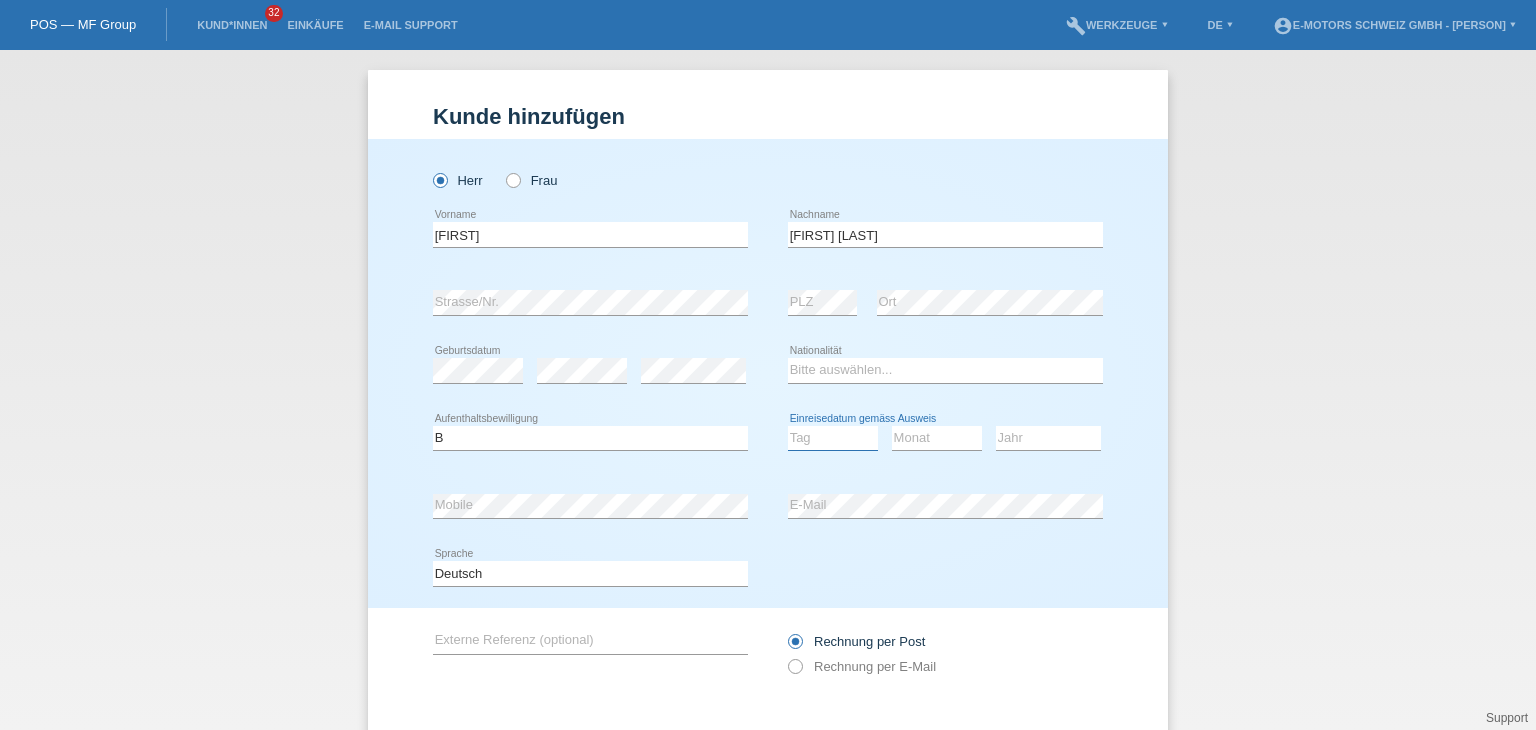 click on "Tag
01
02
03
04
05
06
07
08
09
10 11" at bounding box center (833, 438) 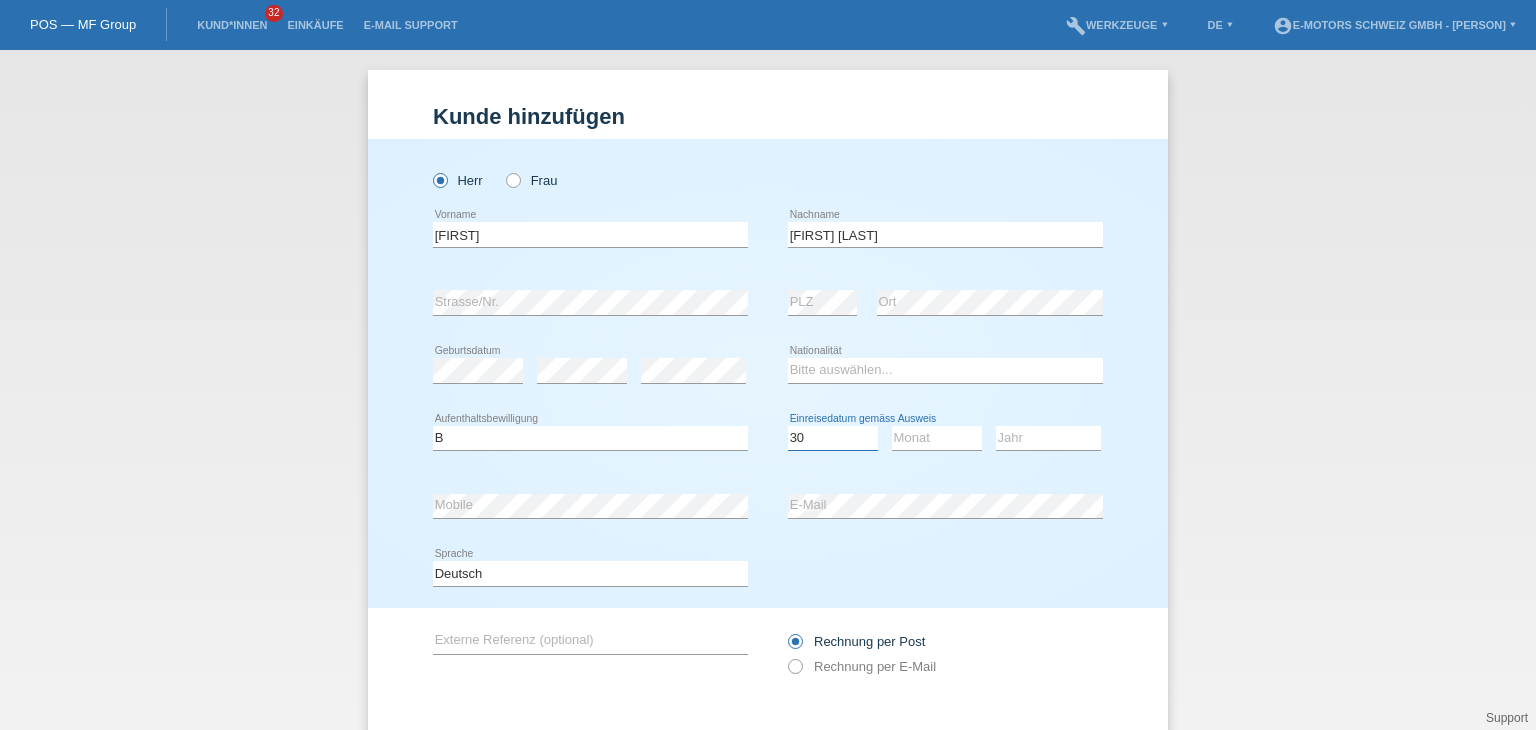 click on "Tag
01
02
03
04
05
06
07
08
09
10 11" at bounding box center (833, 438) 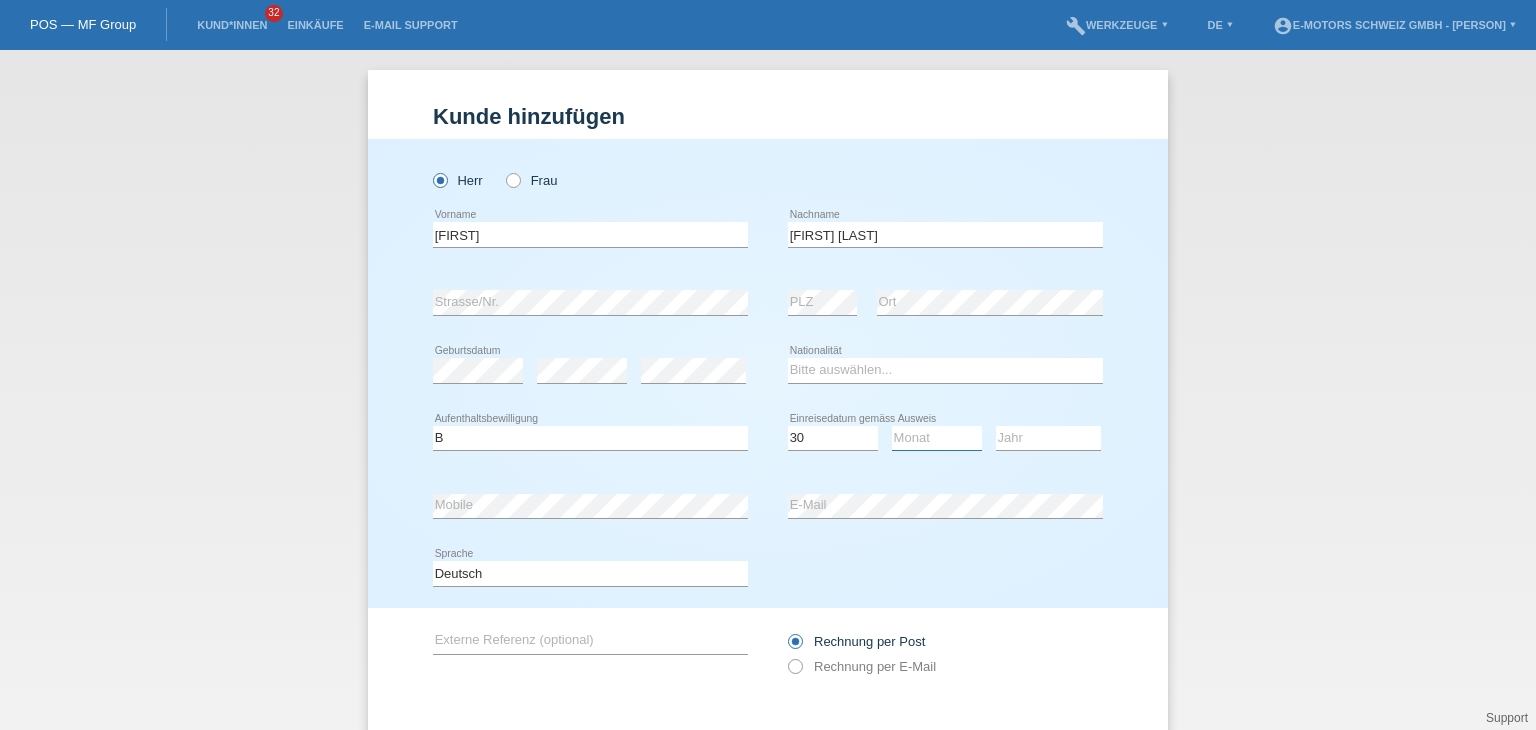 click on "Monat
01
02
03
04
05
06
07
08
09
10 11" at bounding box center [937, 438] 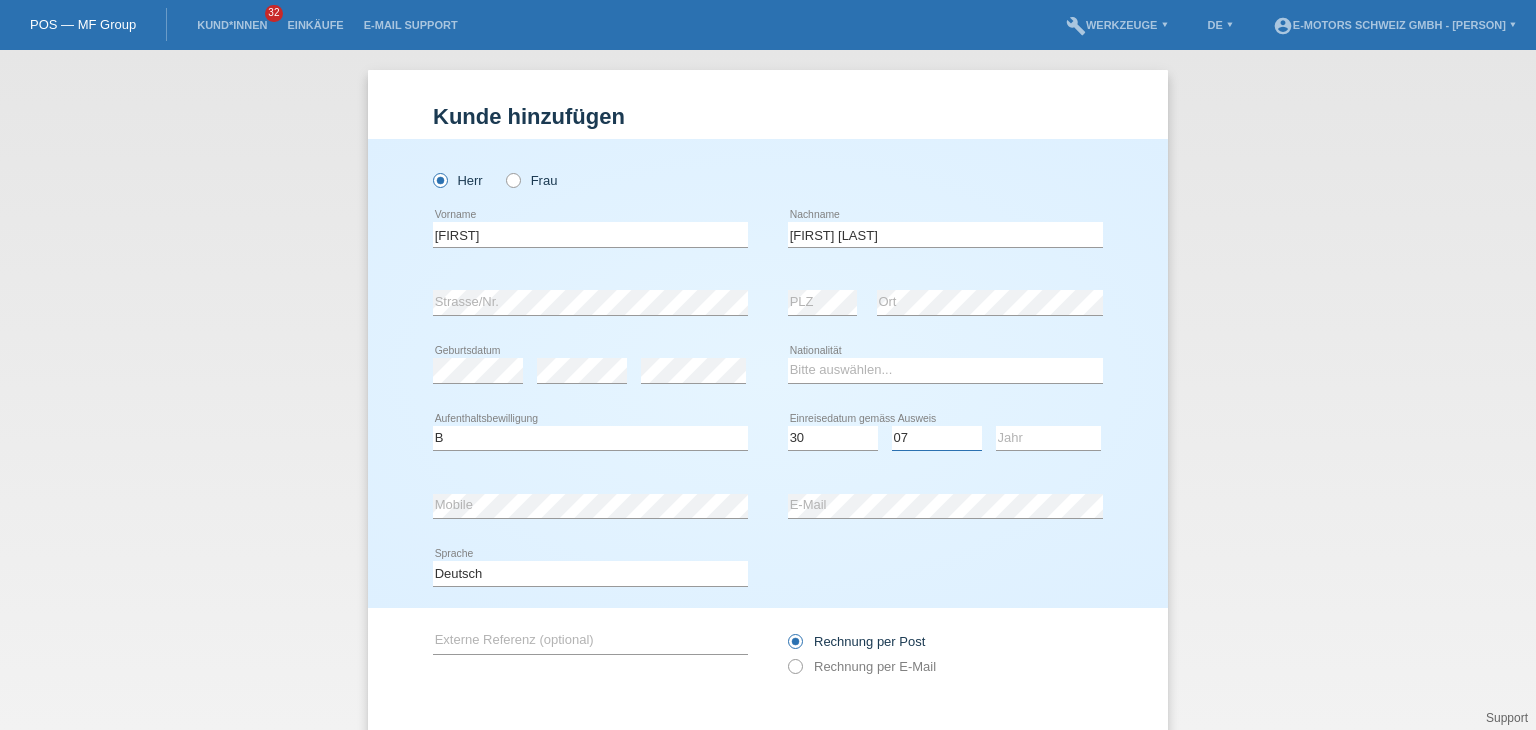 click on "Monat
01
02
03
04
05
06
07
08
09
10 11" at bounding box center [937, 438] 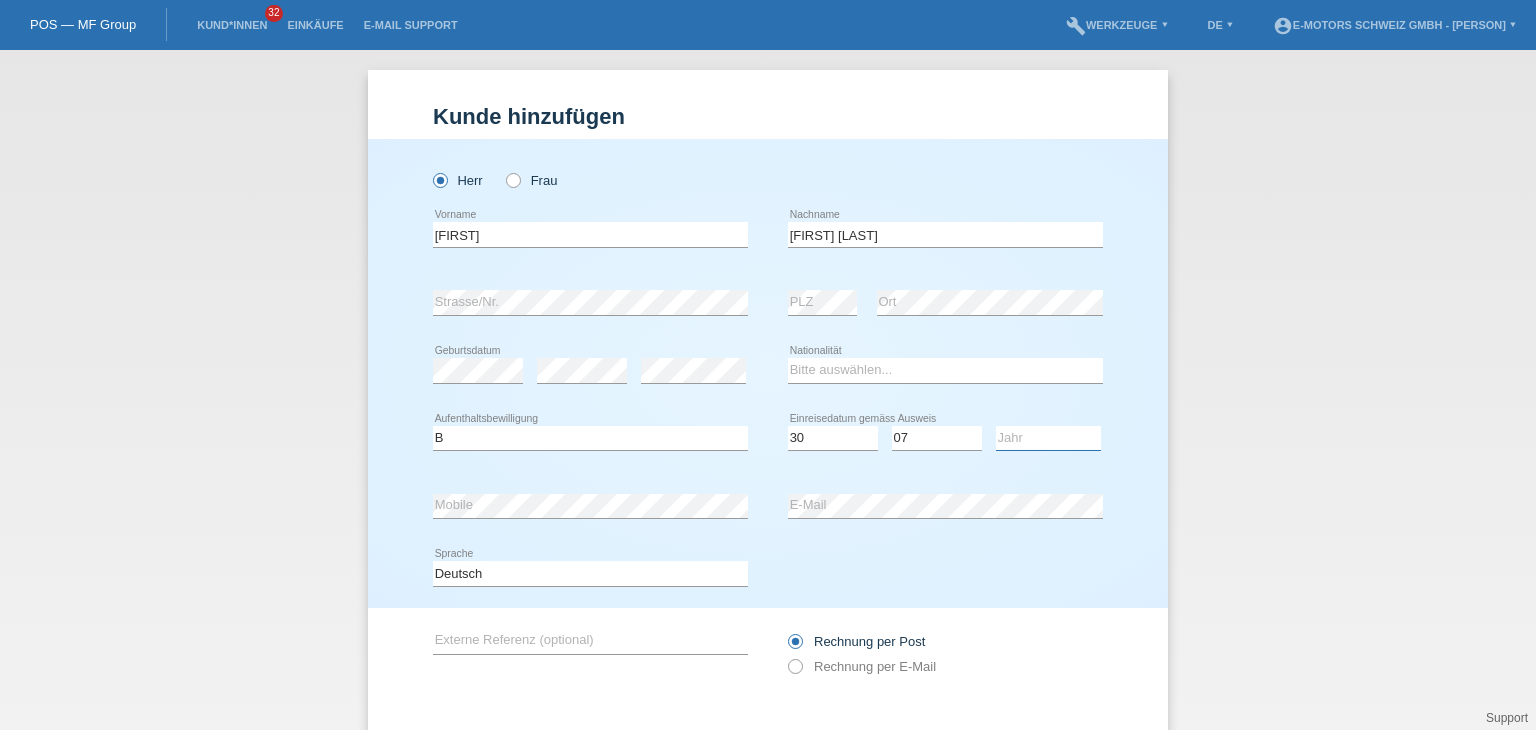 click on "Jahr
2025
2024
2023
2022
2021
2020
2019
2018
2017 2016 2015 2014 2013 2012 2011 2010 2009 2008 2007 2006 2005 2004 2003 2002 2001" at bounding box center (1048, 438) 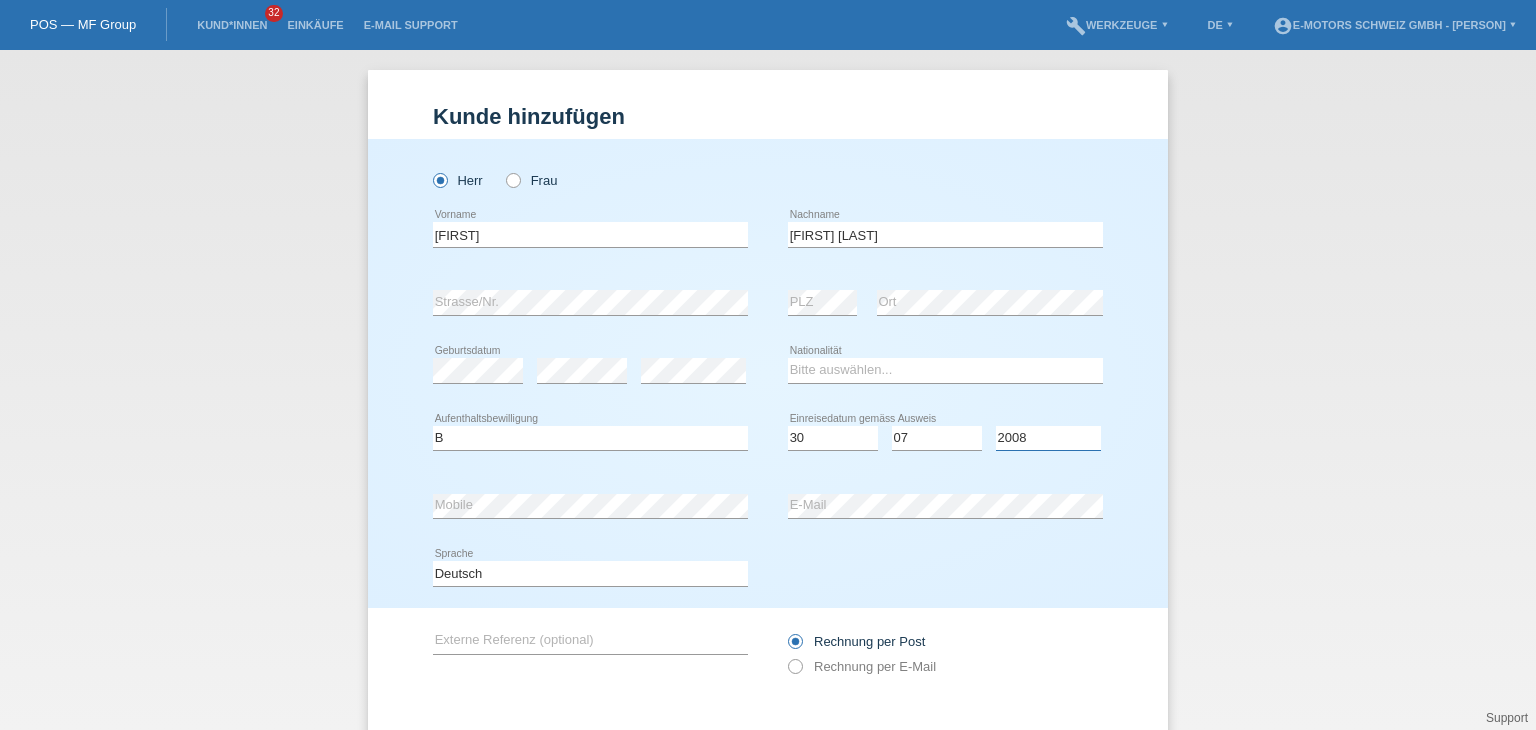 click on "Jahr
2025
2024
2023
2022
2021
2020
2019
2018
2017 2016 2015 2014 2013 2012 2011 2010 2009 2008 2007 2006 2005 2004 2003 2002 2001" at bounding box center [1048, 438] 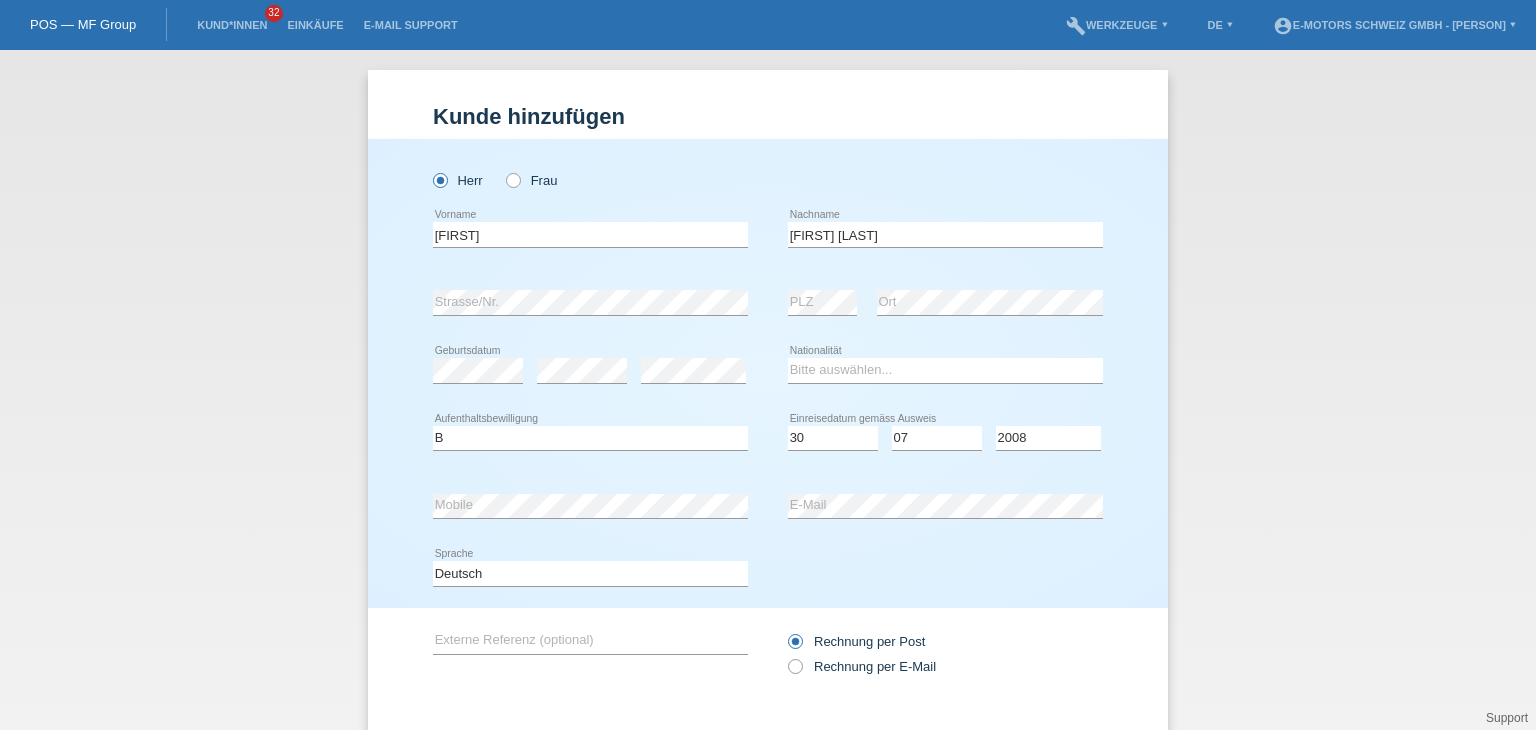 click on "Kund*in hinzufügen
Kunde hinzufügen
Kundin hinzufügen
Herr
Frau
Daahir error Vorname" at bounding box center (768, 390) 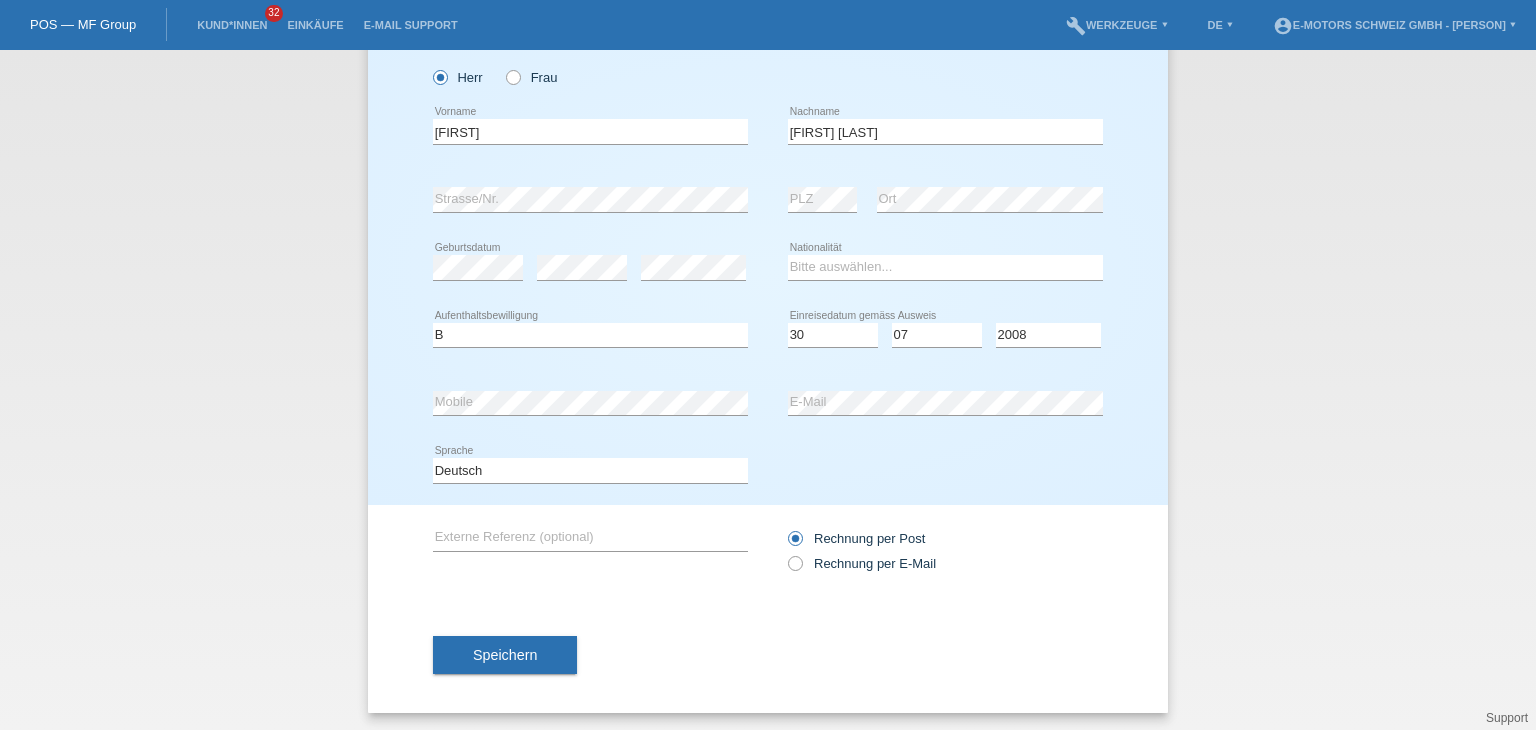 scroll, scrollTop: 105, scrollLeft: 0, axis: vertical 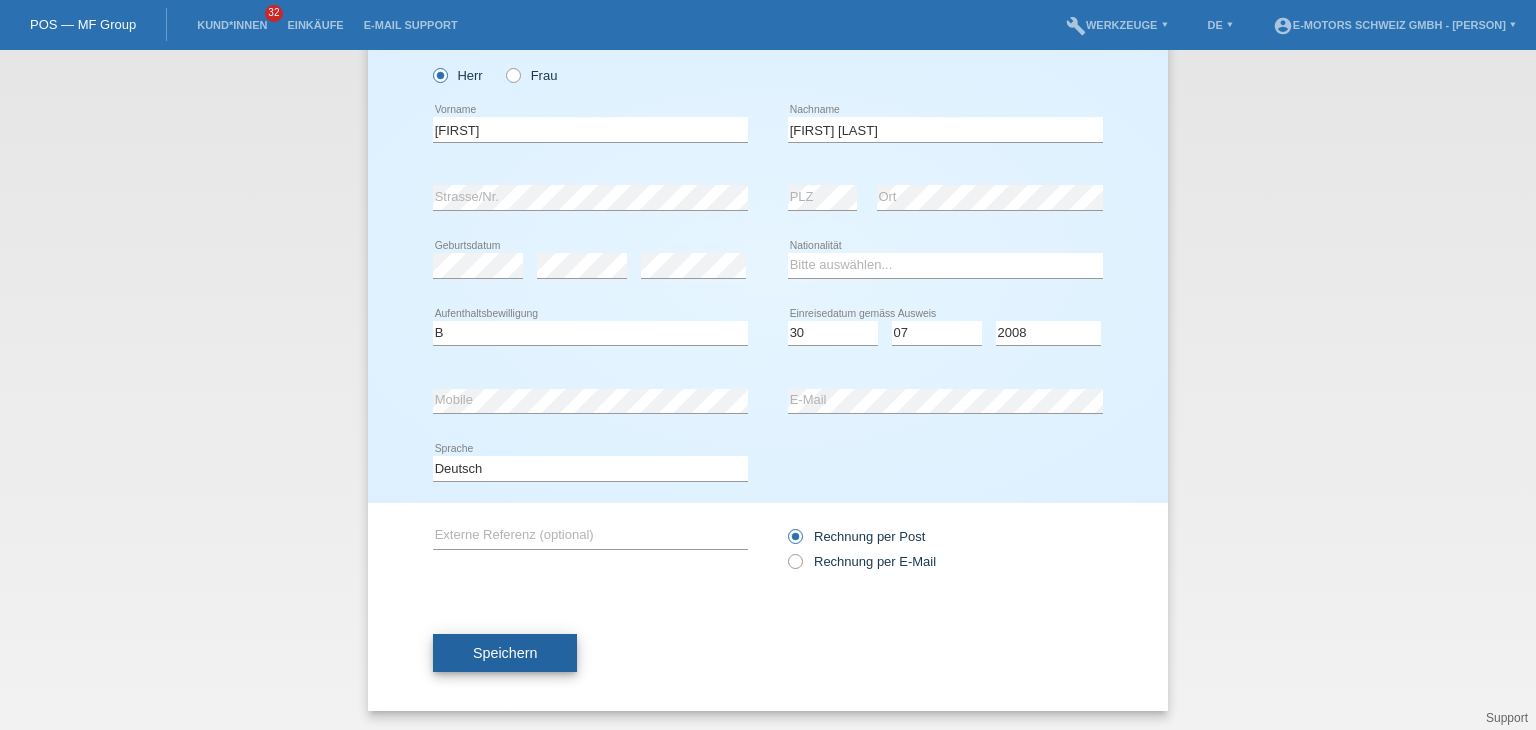 click on "Speichern" at bounding box center (505, 653) 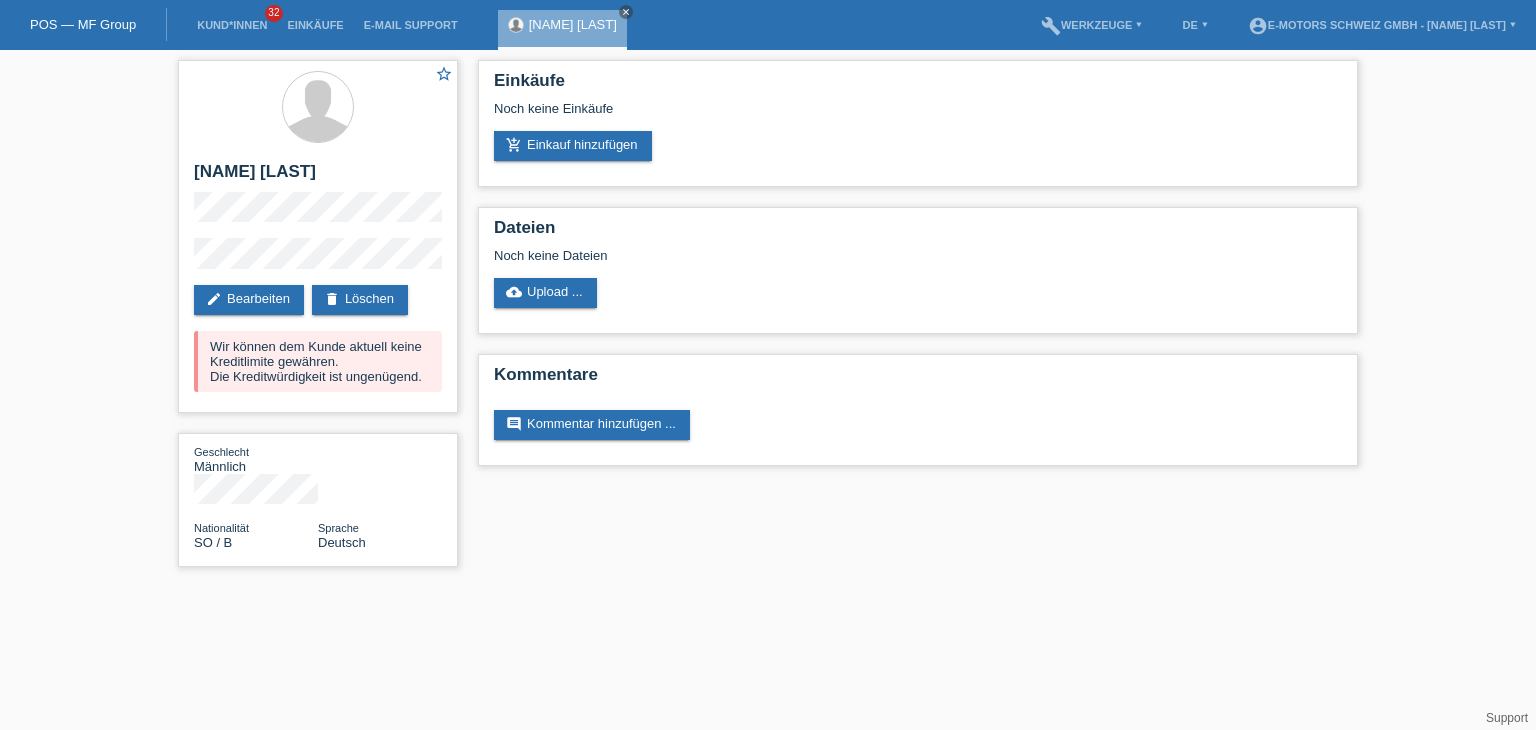 scroll, scrollTop: 0, scrollLeft: 0, axis: both 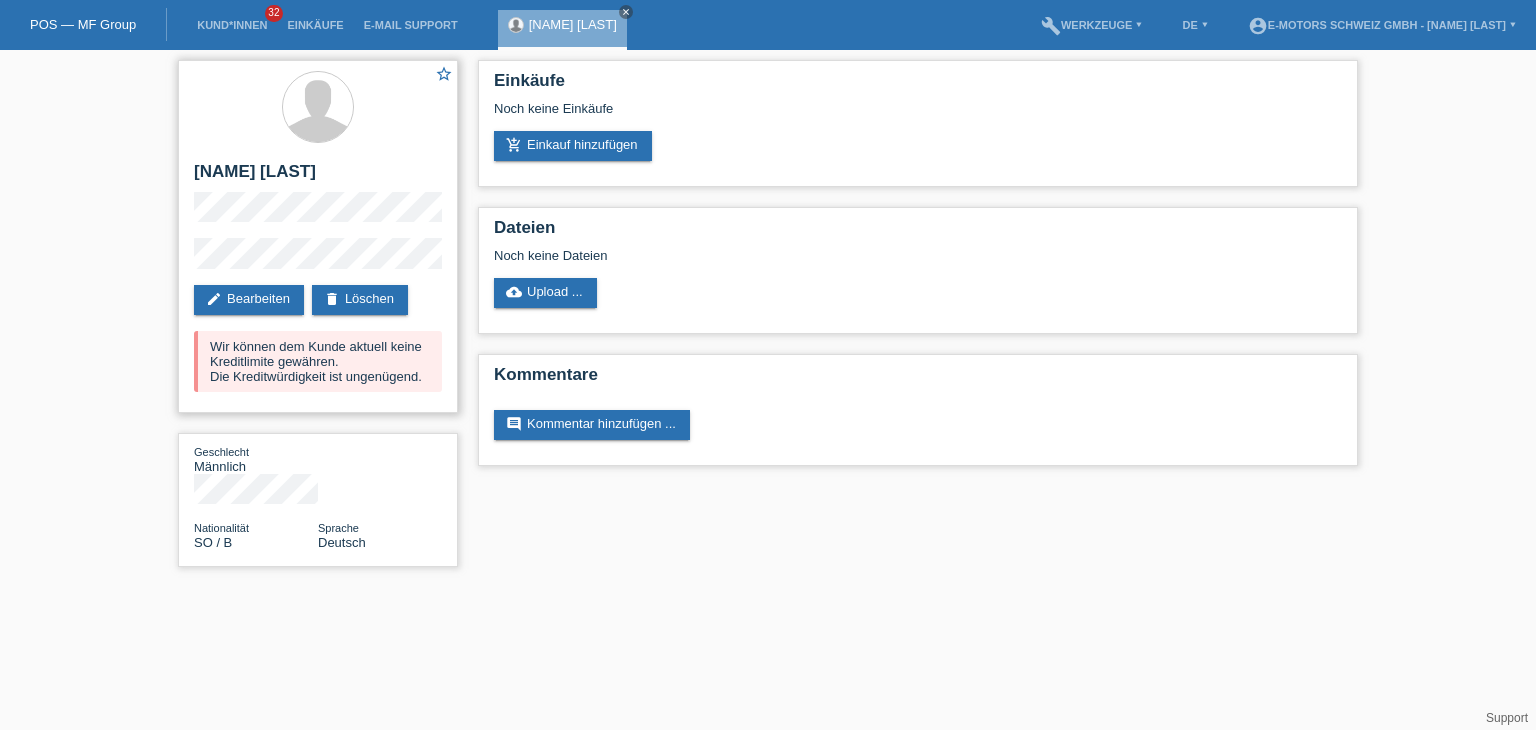 drag, startPoint x: 354, startPoint y: 176, endPoint x: 184, endPoint y: 173, distance: 170.02647 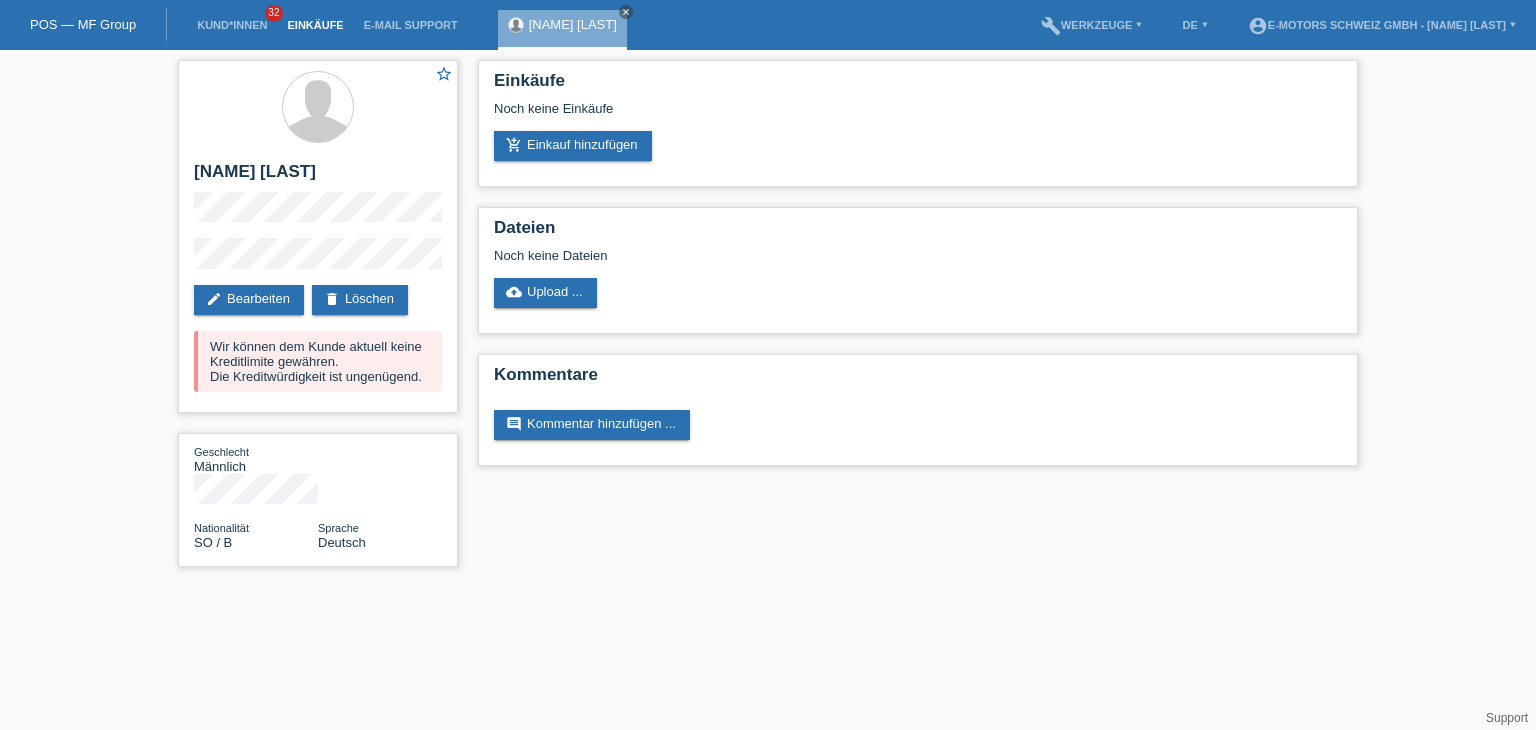 click on "Einkäufe" at bounding box center [315, 25] 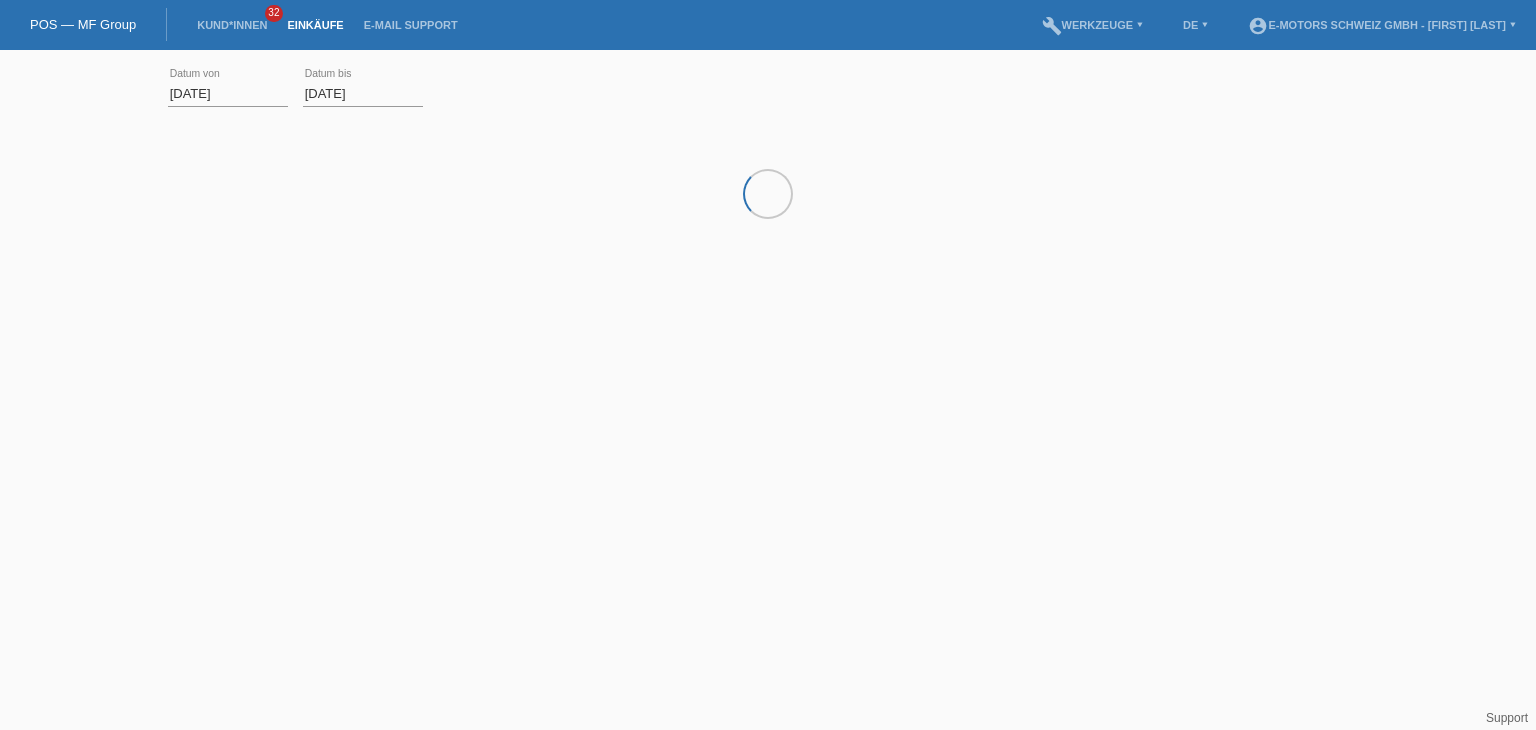 scroll, scrollTop: 0, scrollLeft: 0, axis: both 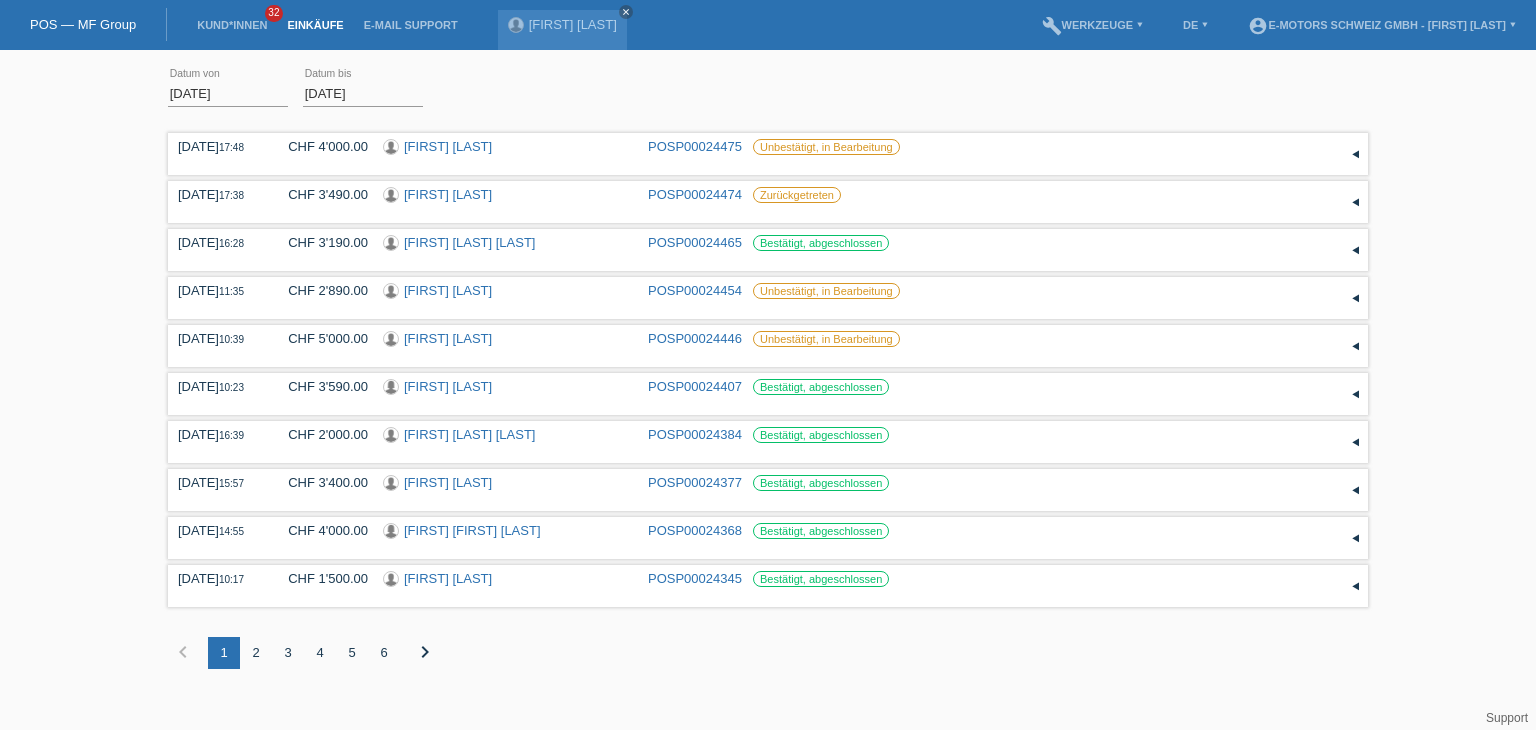 click on "Einkäufe" at bounding box center [315, 25] 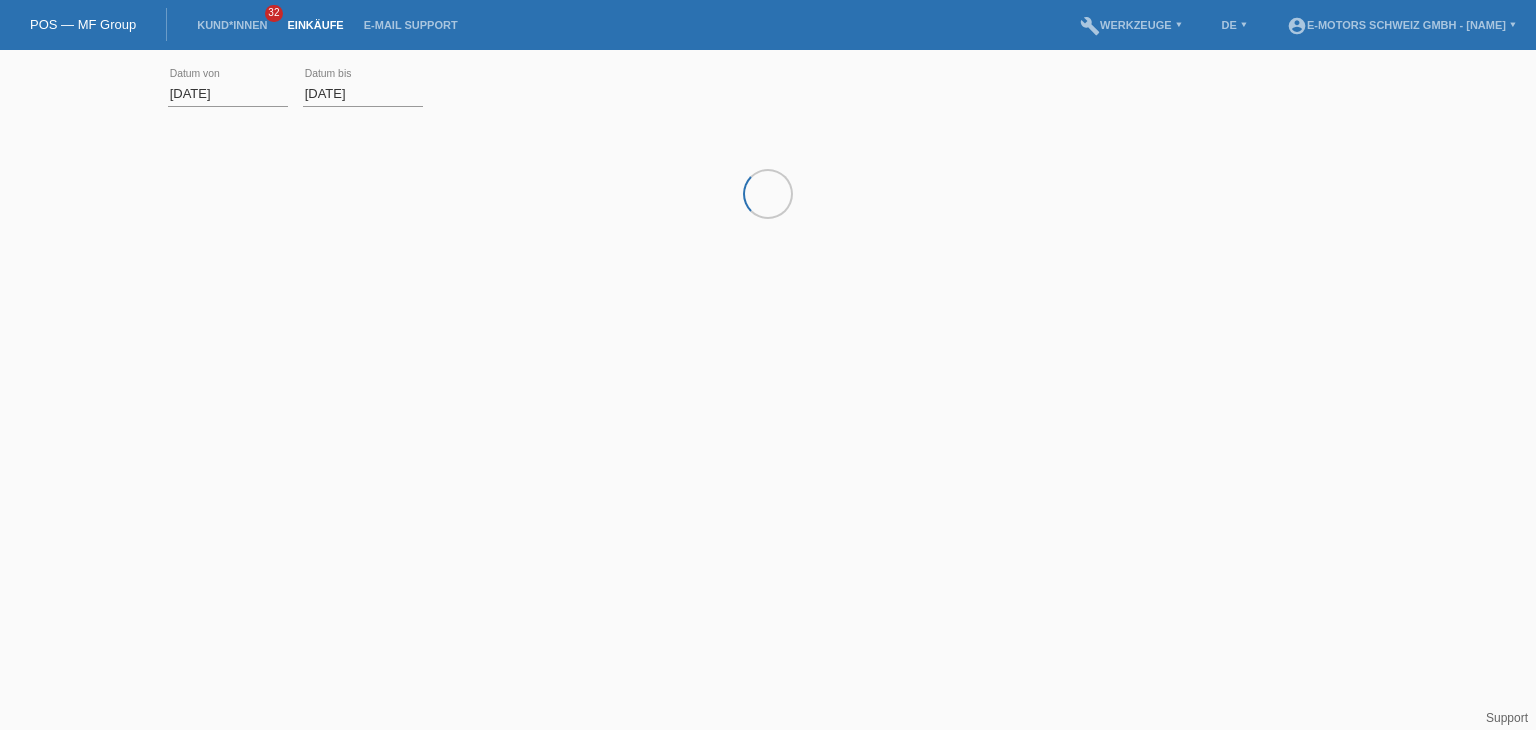 scroll, scrollTop: 0, scrollLeft: 0, axis: both 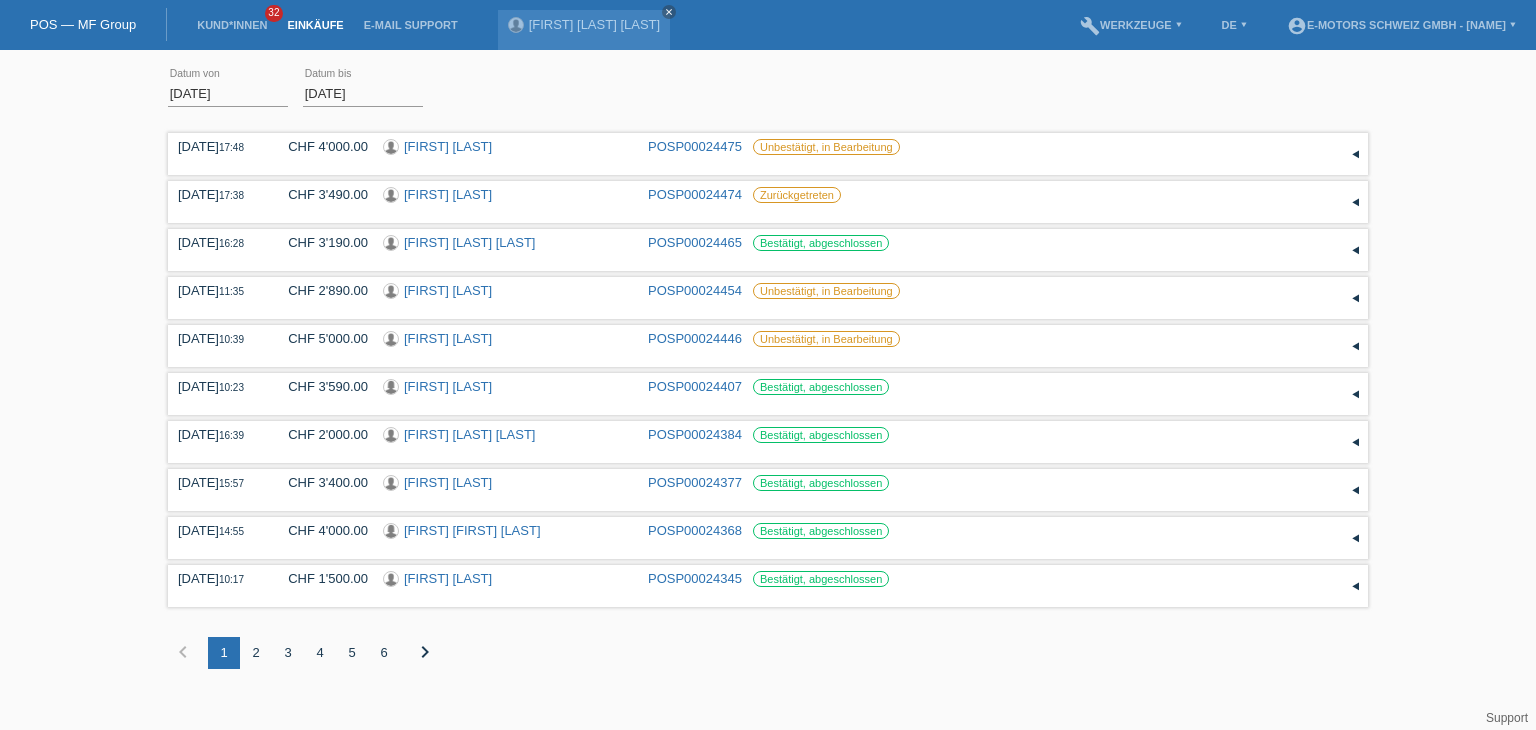 click on "Kund*innen" at bounding box center (232, 25) 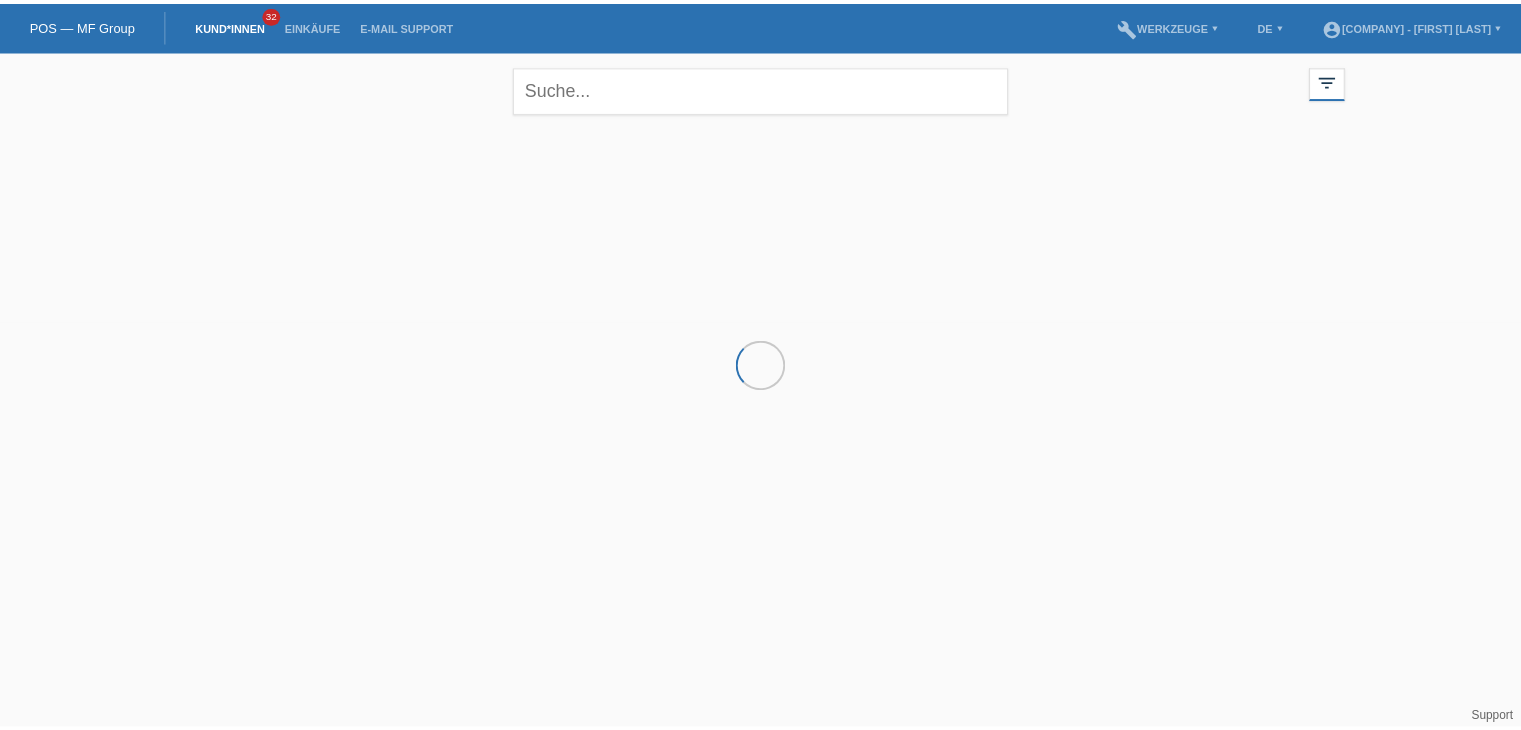 scroll, scrollTop: 0, scrollLeft: 0, axis: both 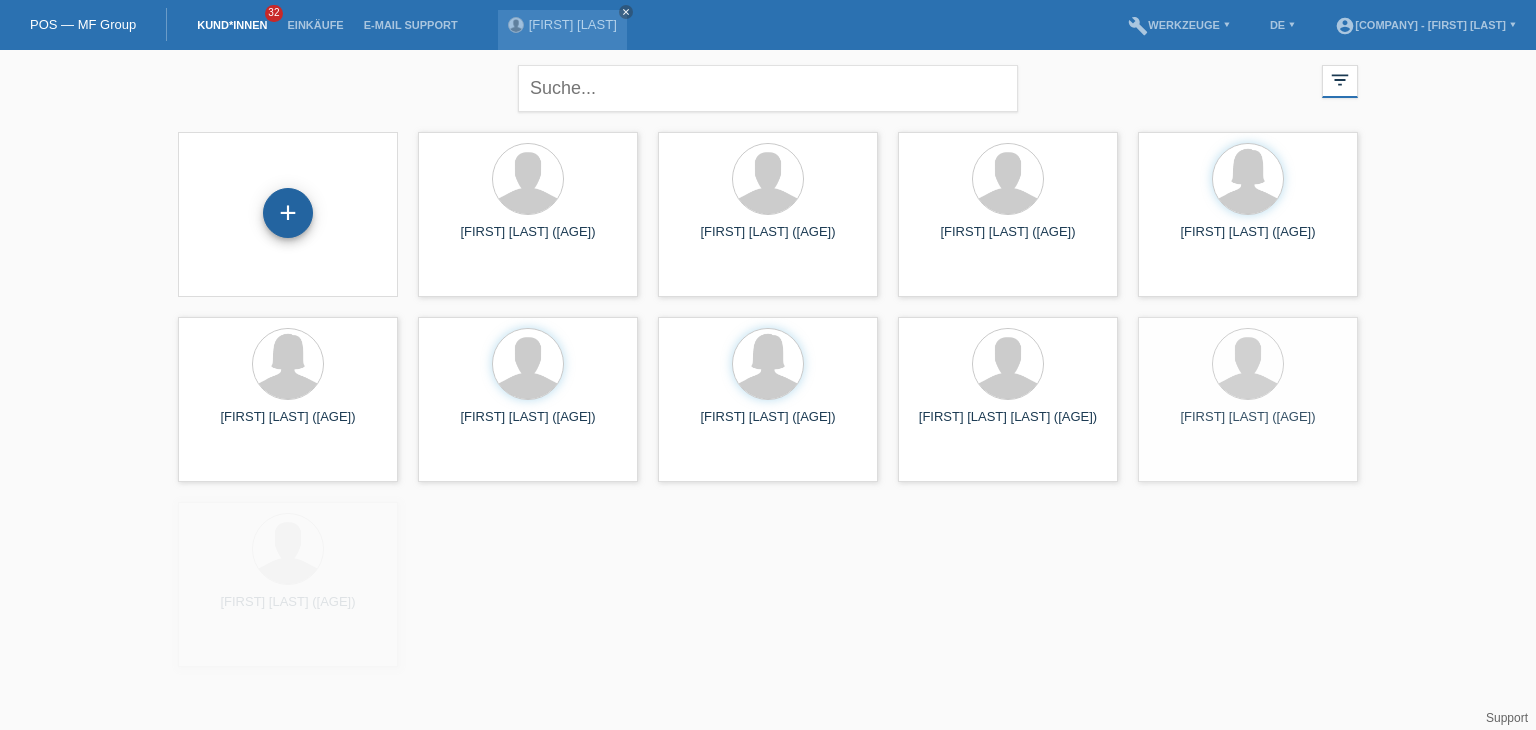 click on "+" at bounding box center [288, 213] 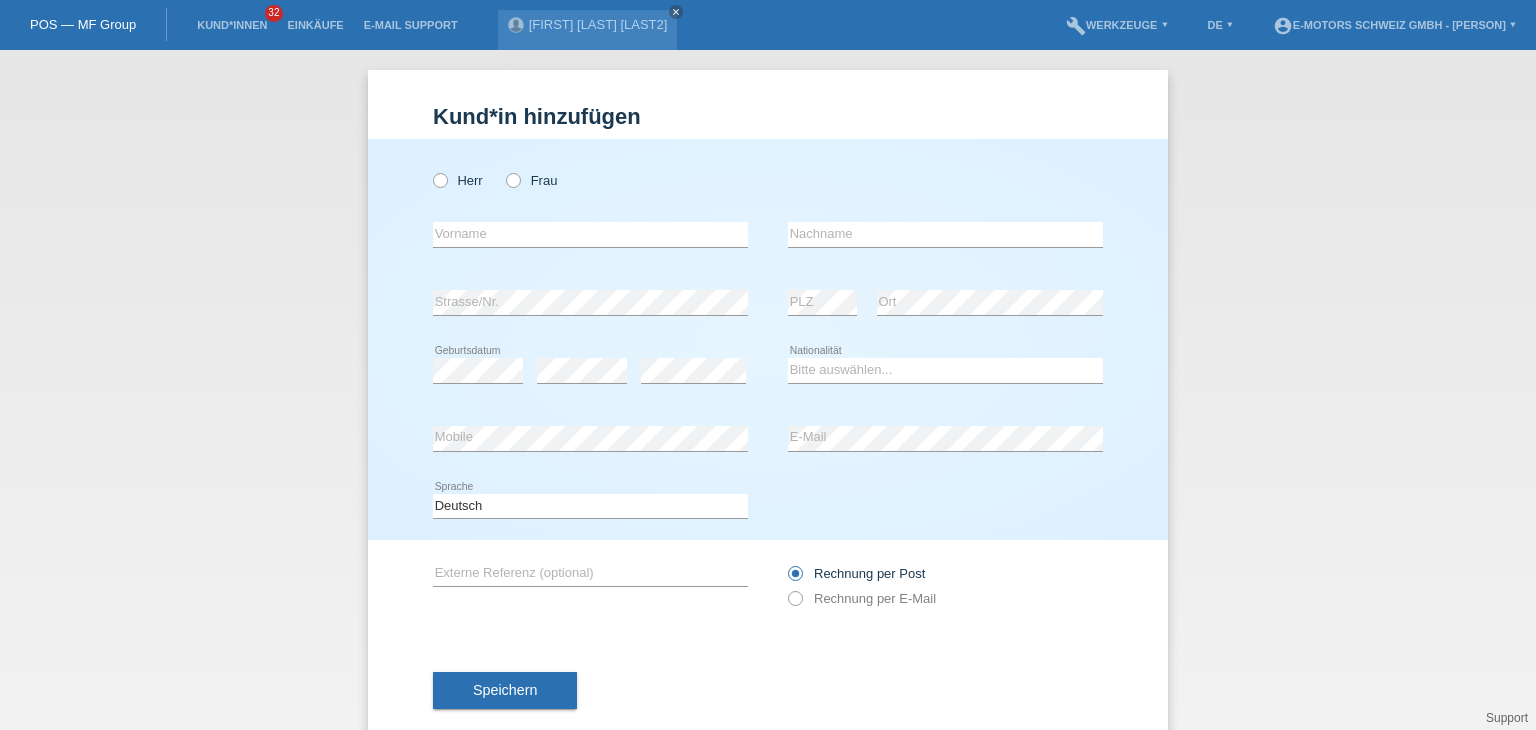 scroll, scrollTop: 0, scrollLeft: 0, axis: both 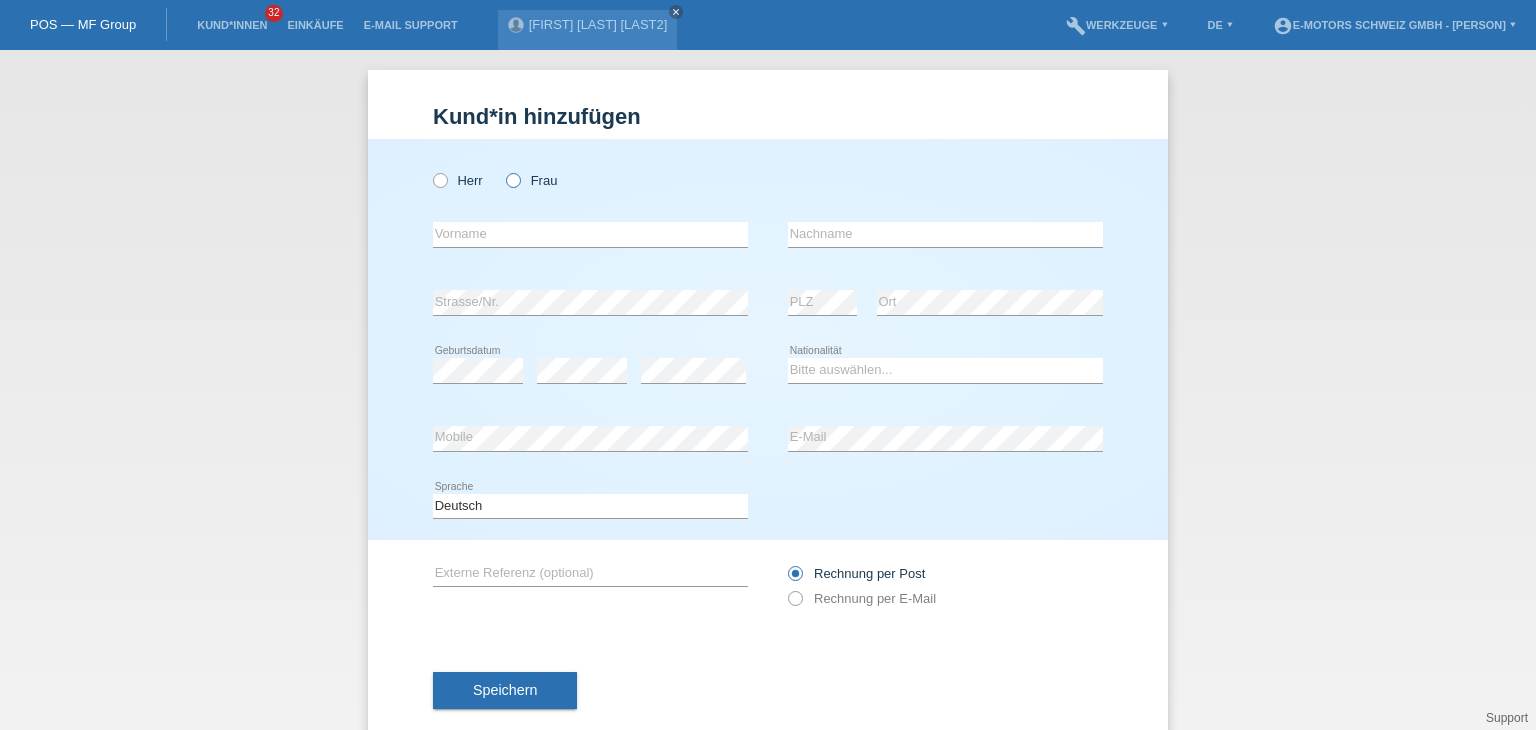 click at bounding box center (430, 170) 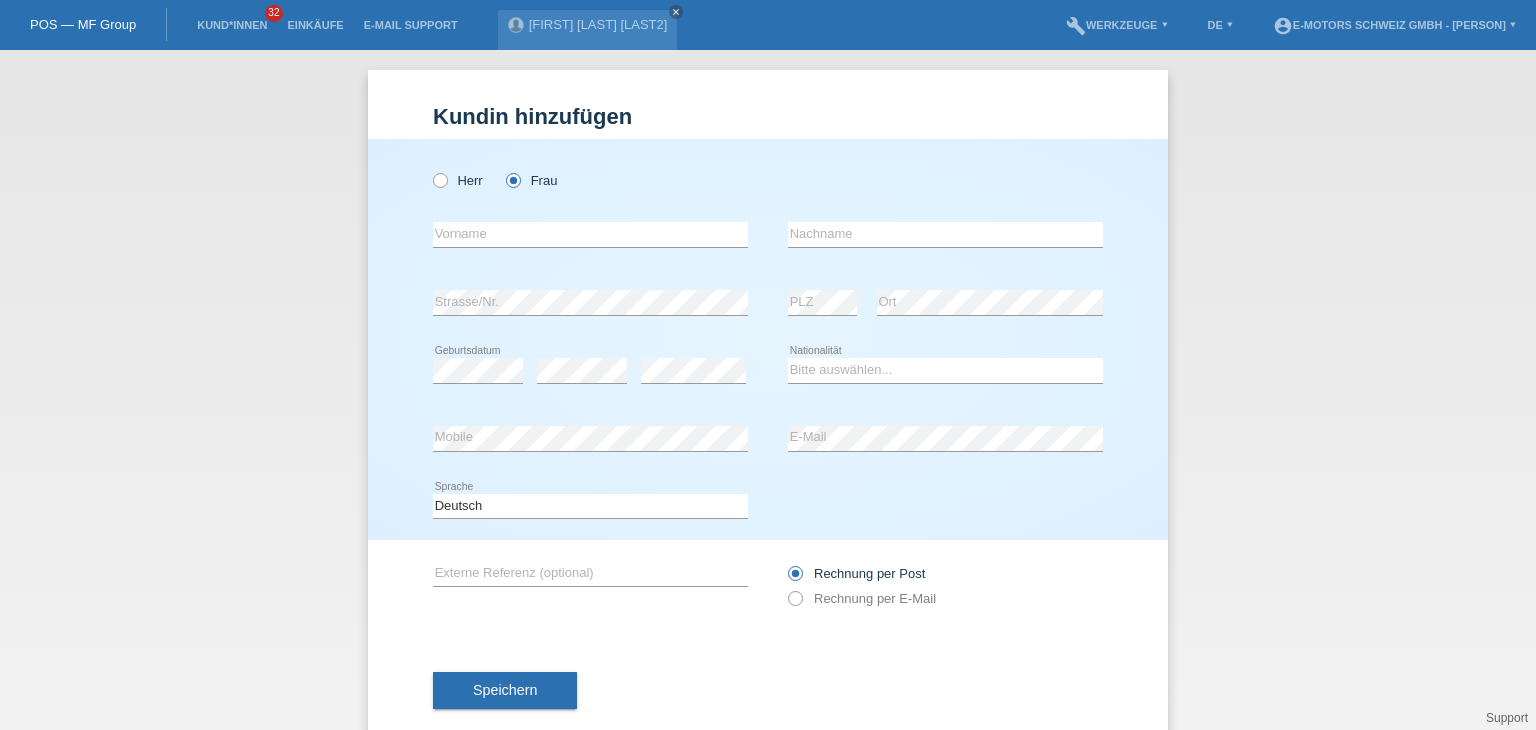 click on "error
Vorname" at bounding box center [590, 170] 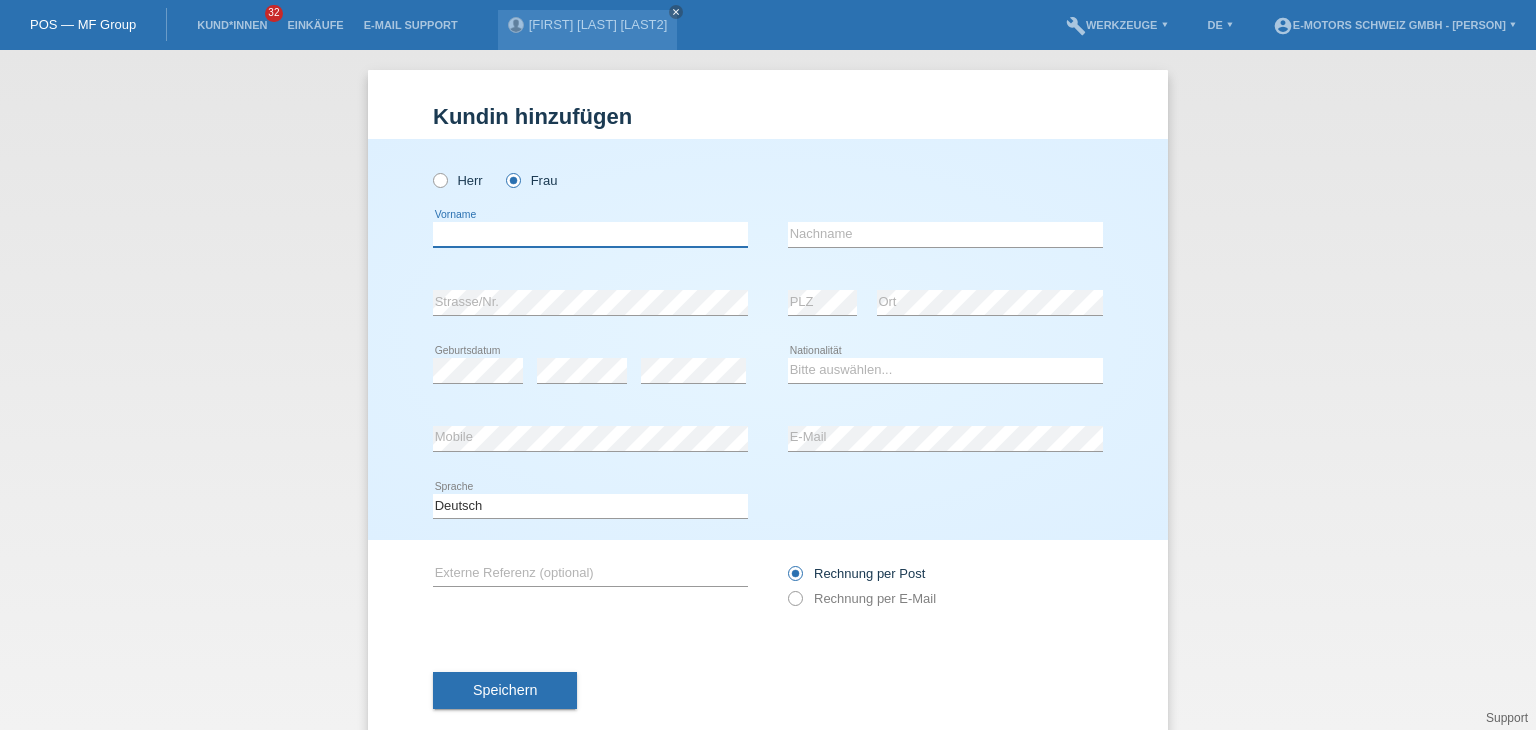 click at bounding box center (590, 234) 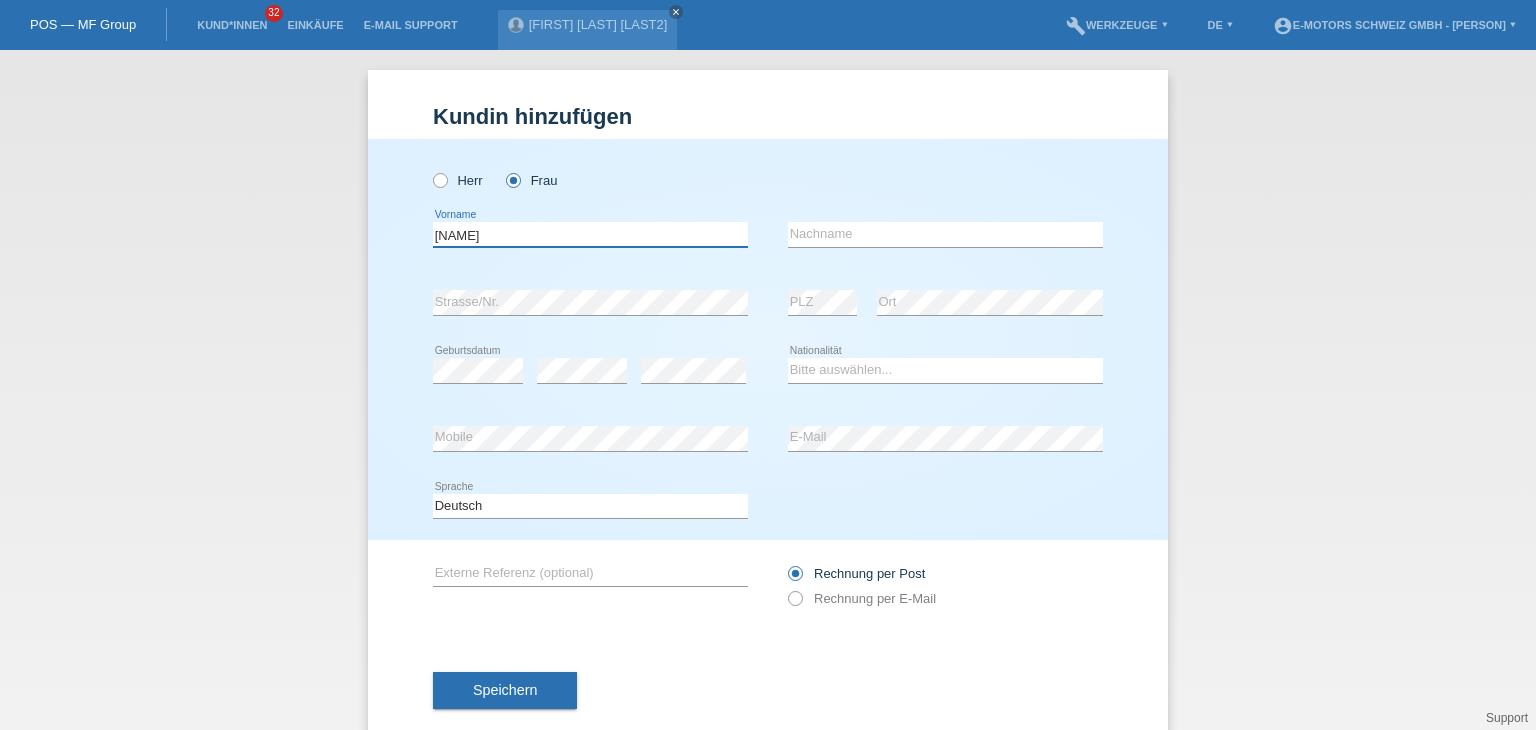 click on "nurije" at bounding box center (590, 234) 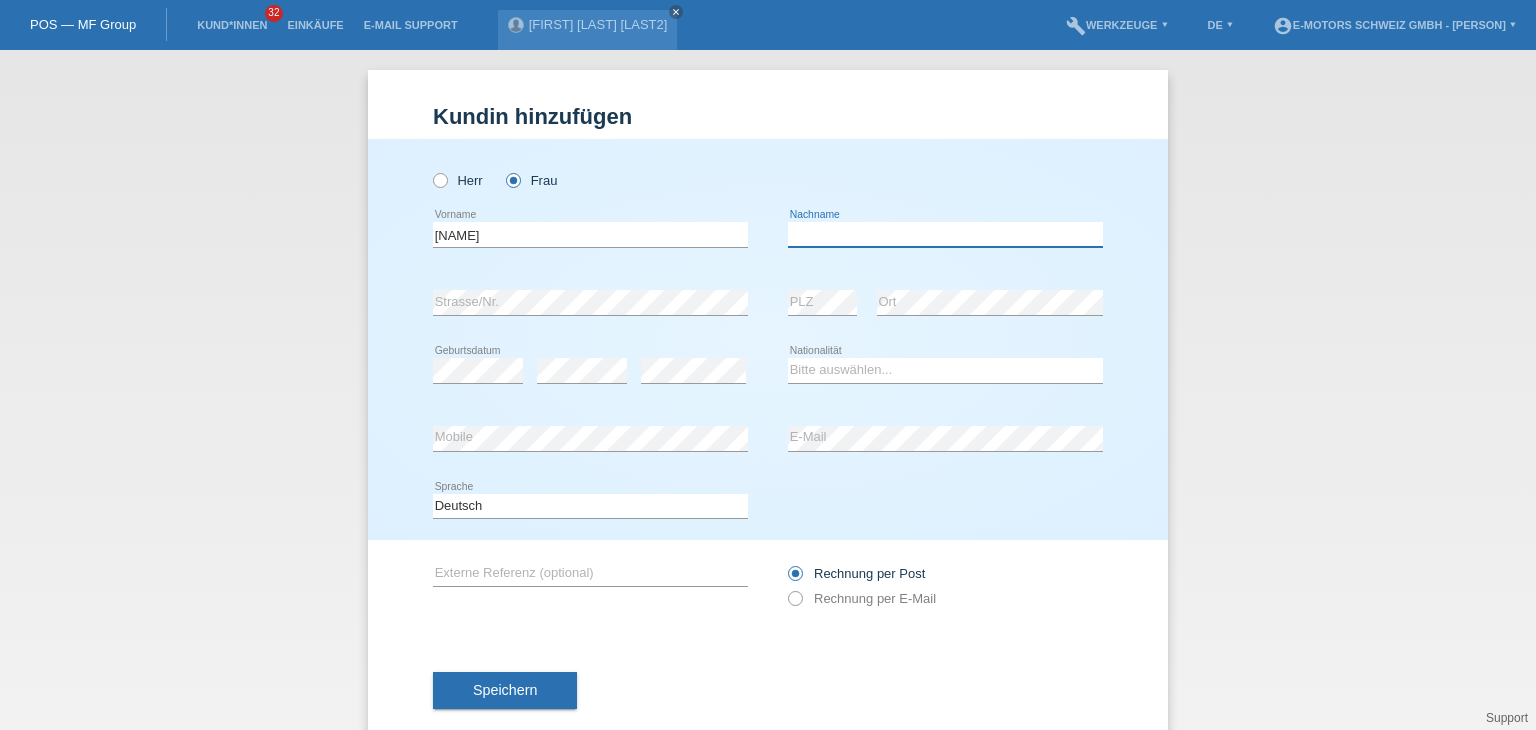 click at bounding box center (945, 234) 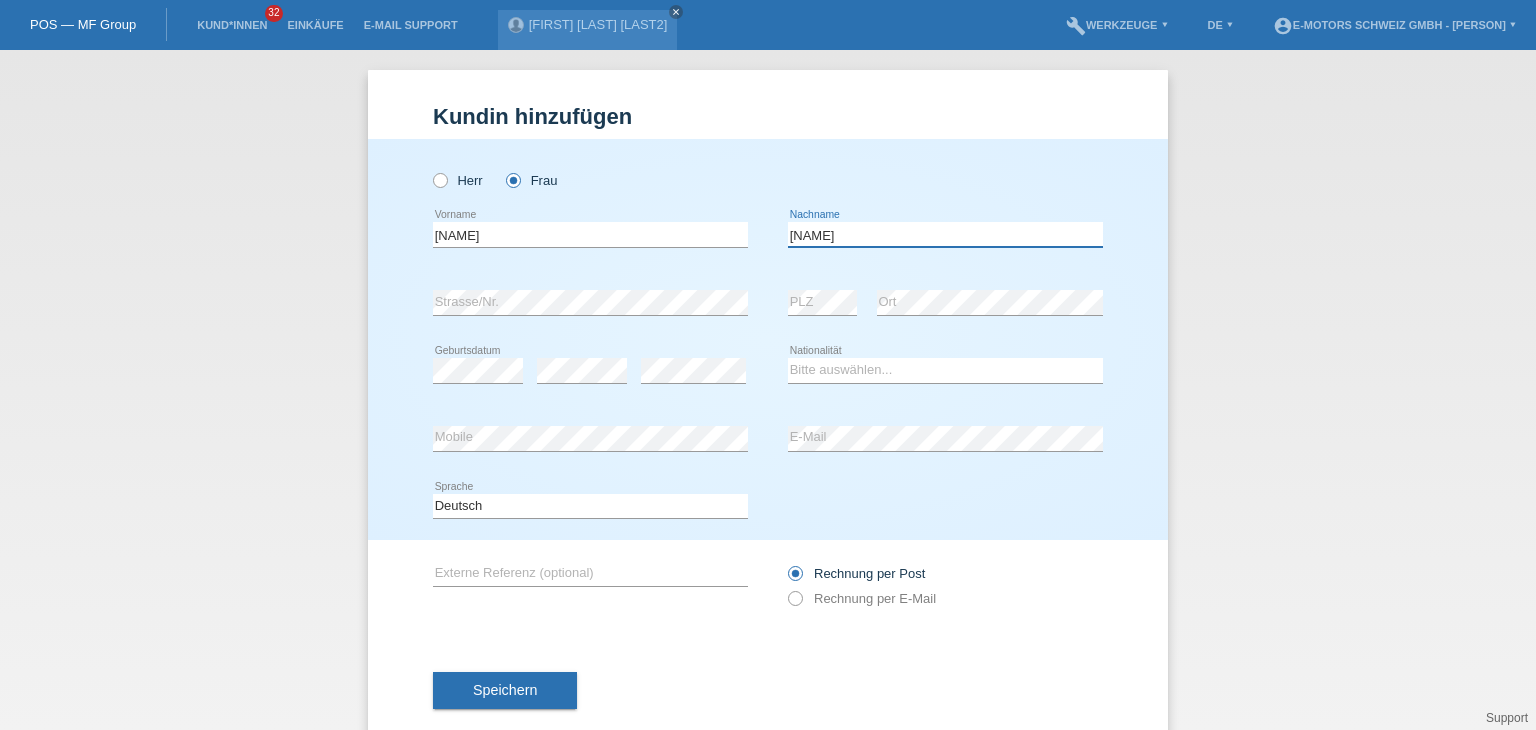 click on "redjepi" at bounding box center [945, 234] 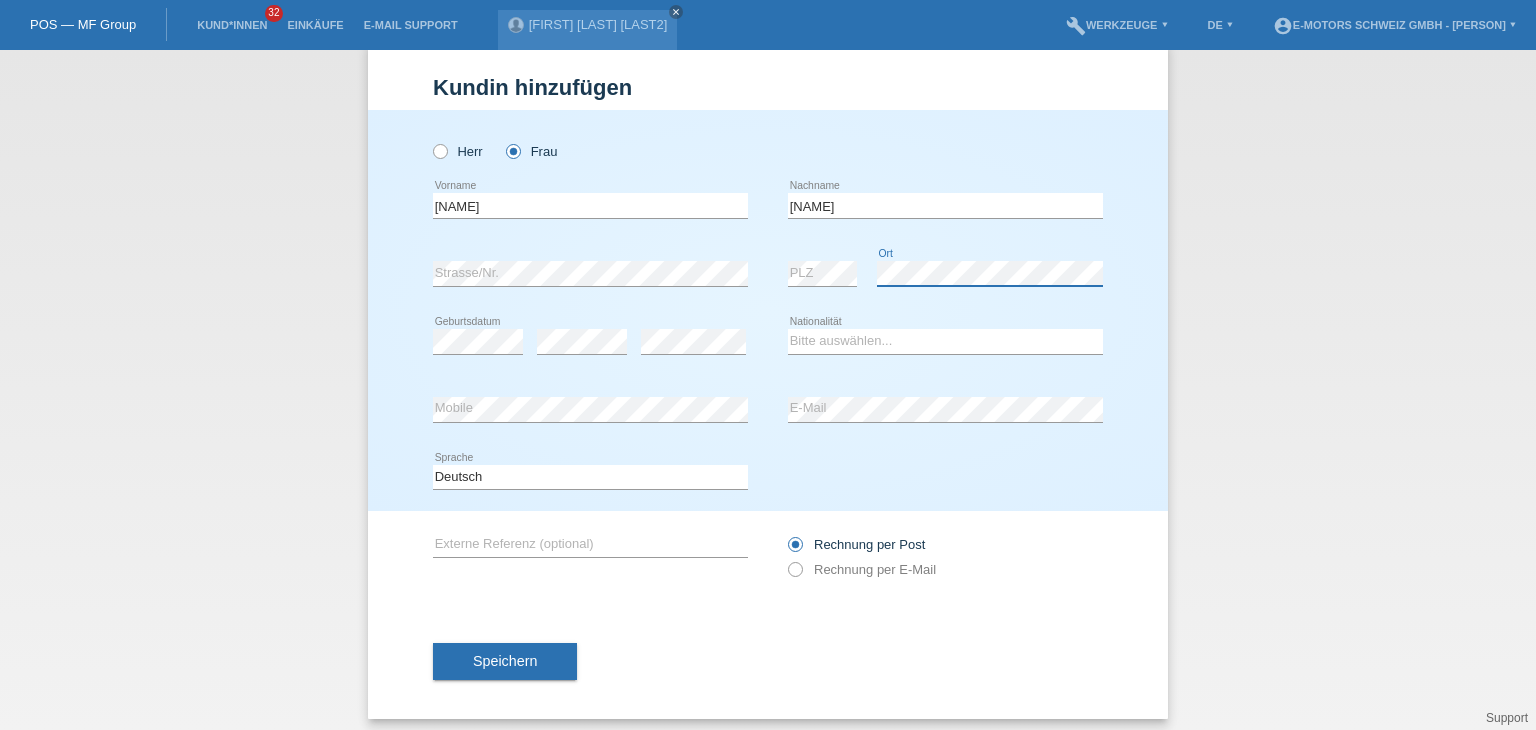 scroll, scrollTop: 38, scrollLeft: 0, axis: vertical 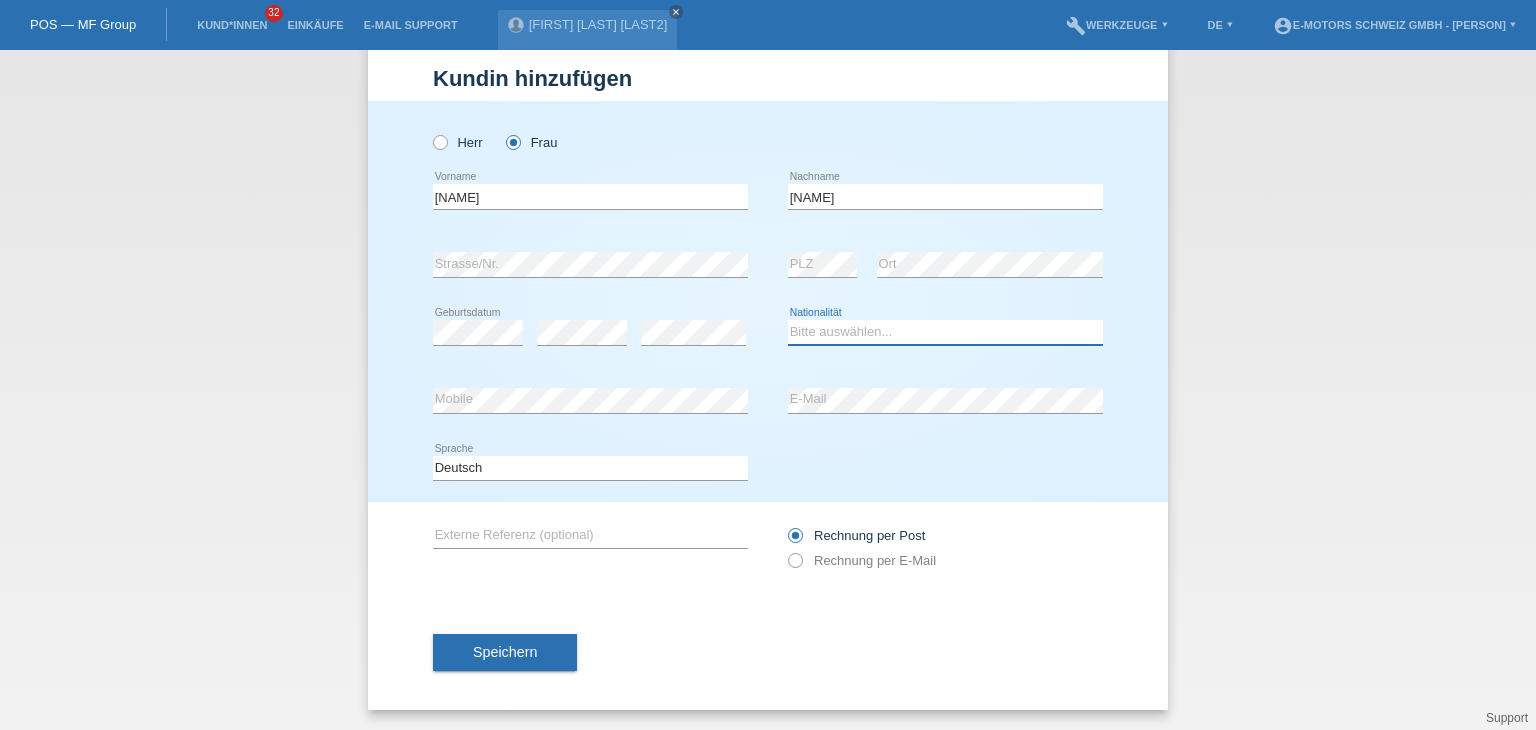 click on "Bitte auswählen...
Schweiz
Deutschland
Liechtenstein
Österreich
------------
Afghanistan
Ägypten
Åland
Albanien
Algerien" at bounding box center [945, 332] 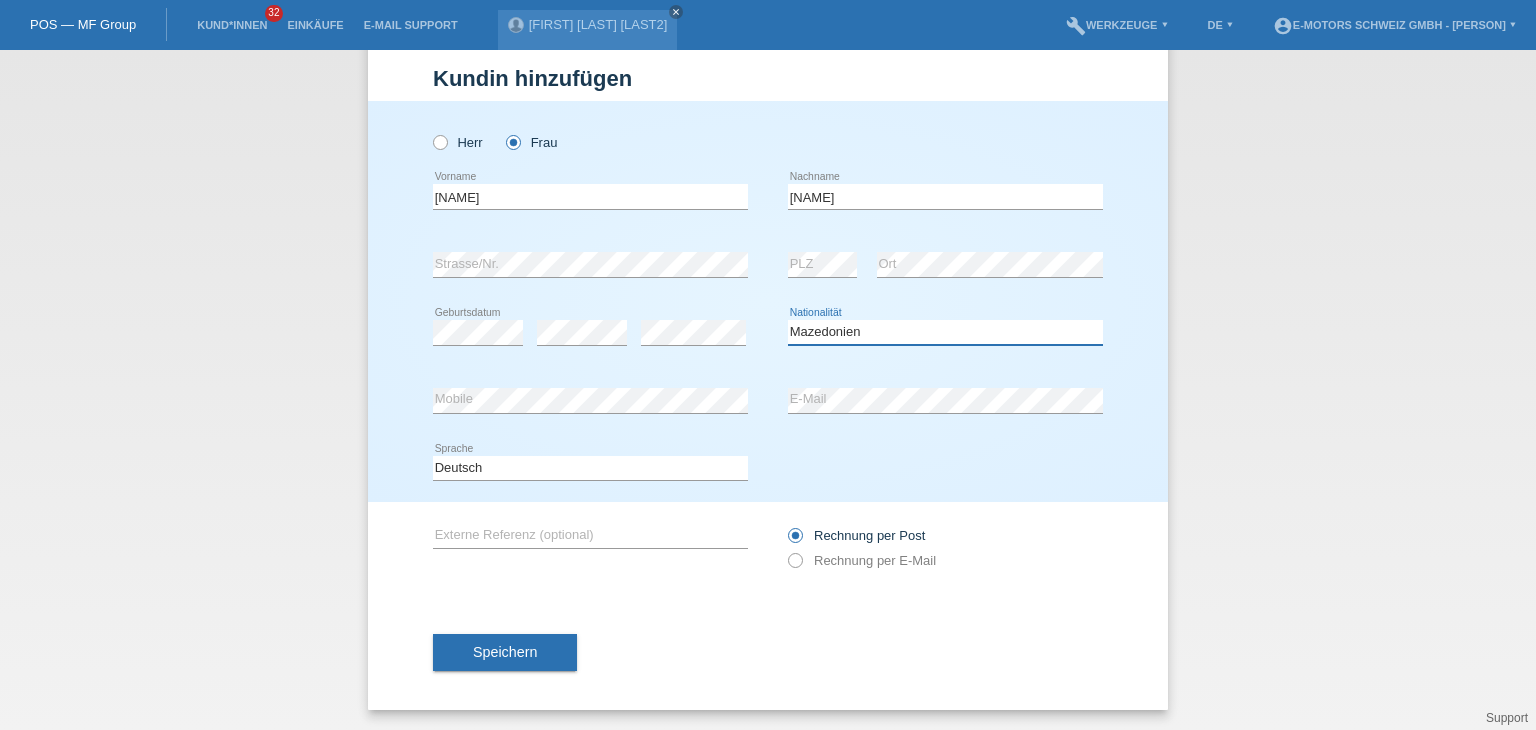click on "Bitte auswählen...
Schweiz
Deutschland
Liechtenstein
Österreich
------------
Afghanistan
Ägypten
Åland
Albanien
Algerien" at bounding box center (945, 332) 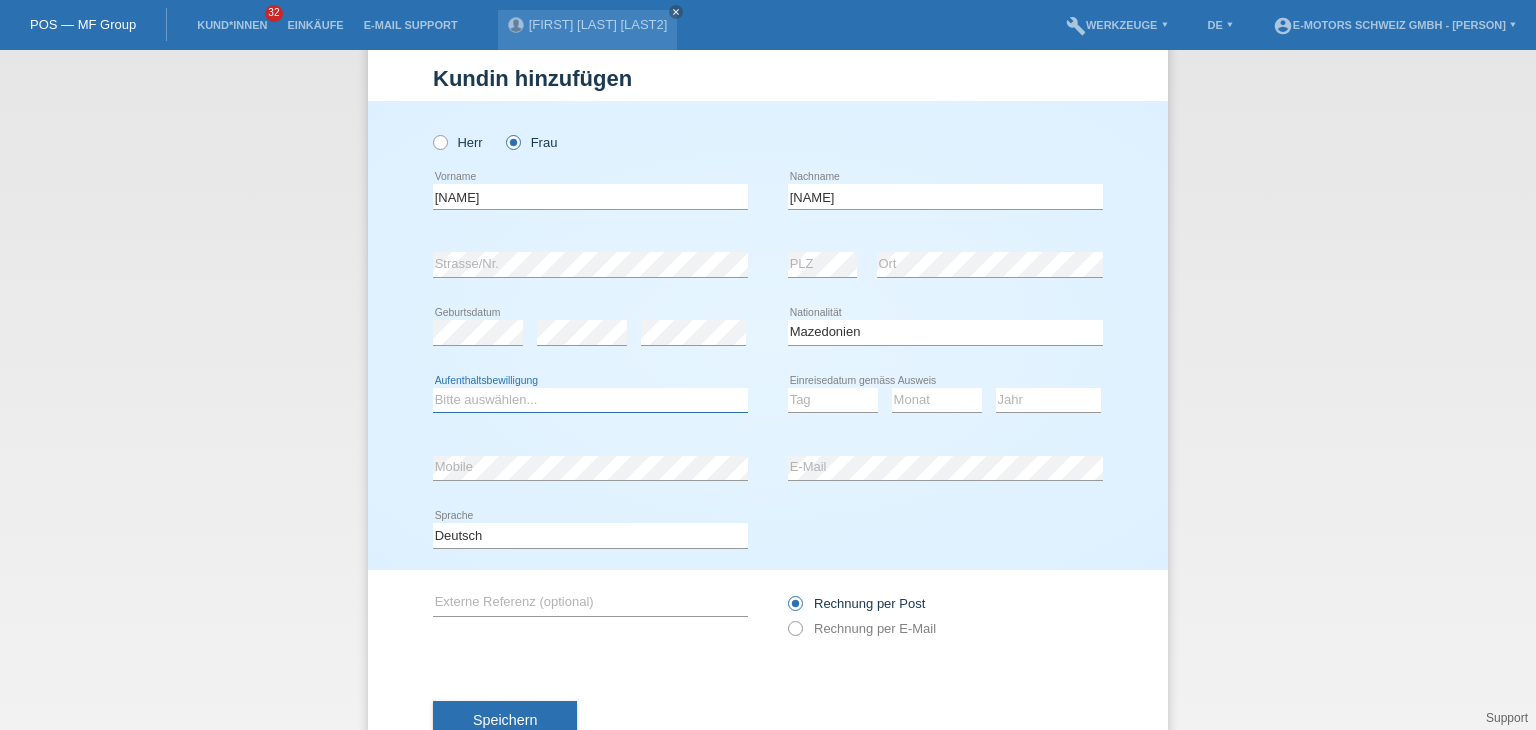 click on "Bitte auswählen...
C
B
B - Flüchtlingsstatus
Andere" at bounding box center (590, 400) 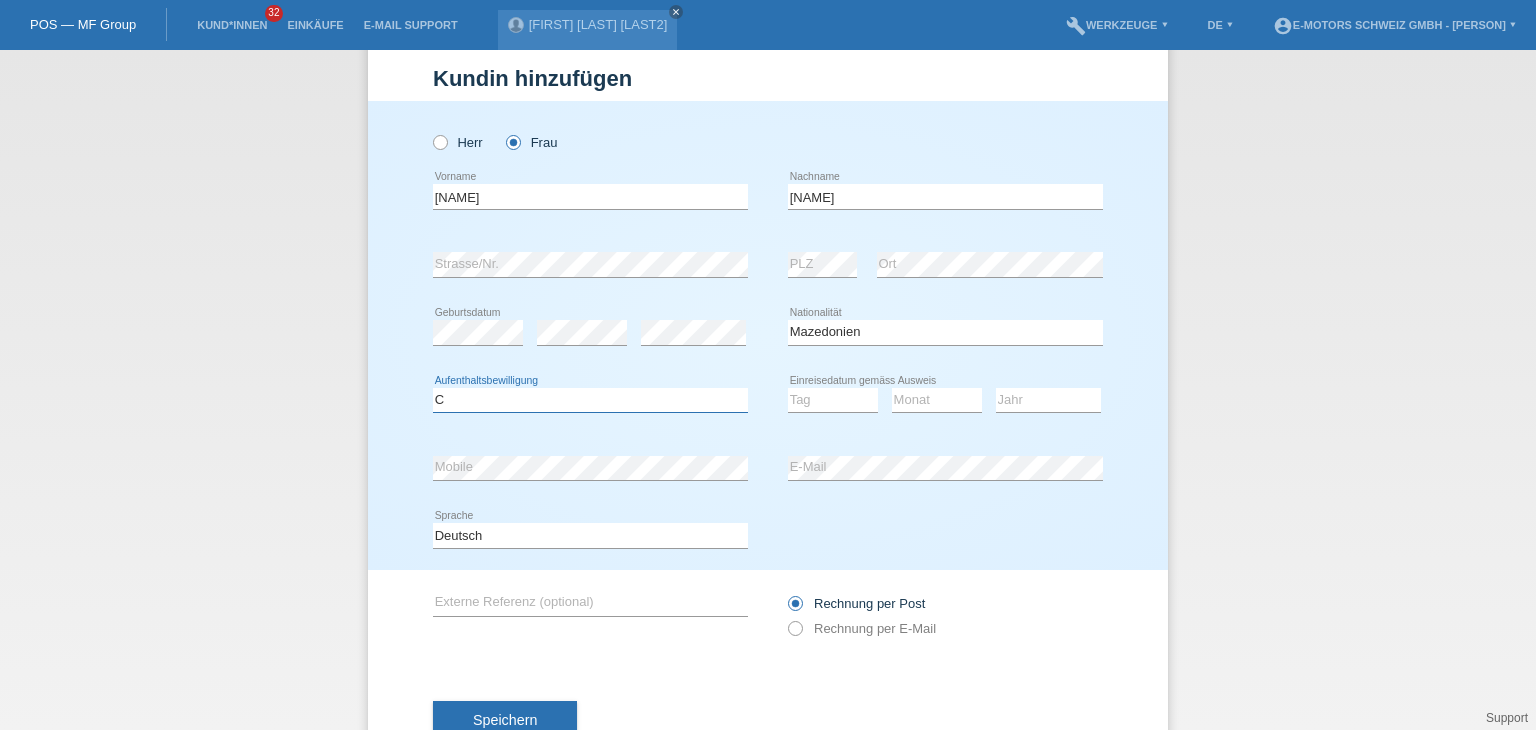 click on "Bitte auswählen...
C
B
B - Flüchtlingsstatus
Andere" at bounding box center (590, 400) 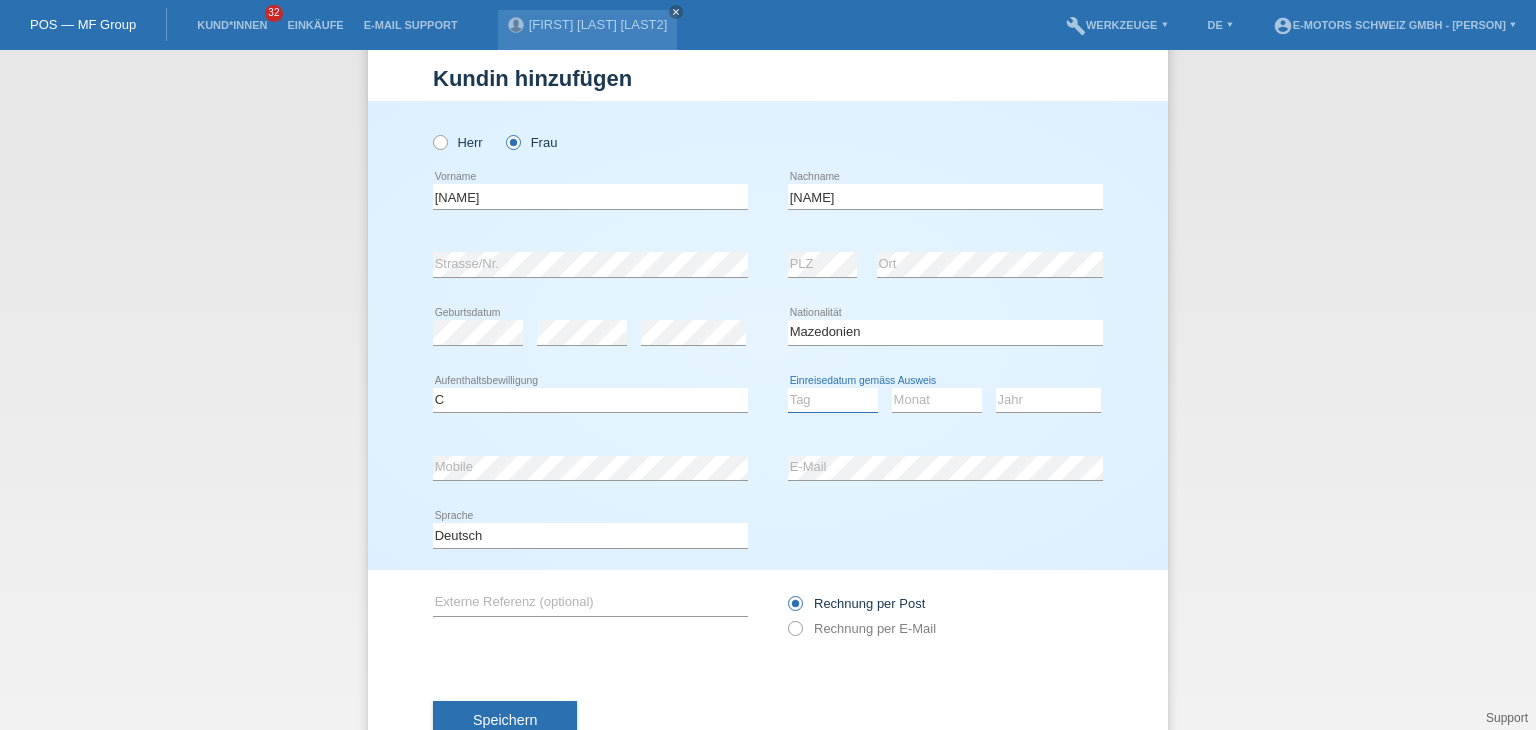 click on "Tag
01
02
03
04
05
06
07
08
09 10 11 12 13 14 15 16 17 18 19 20 21 22 23 24 25 26 27 28 29" at bounding box center (833, 400) 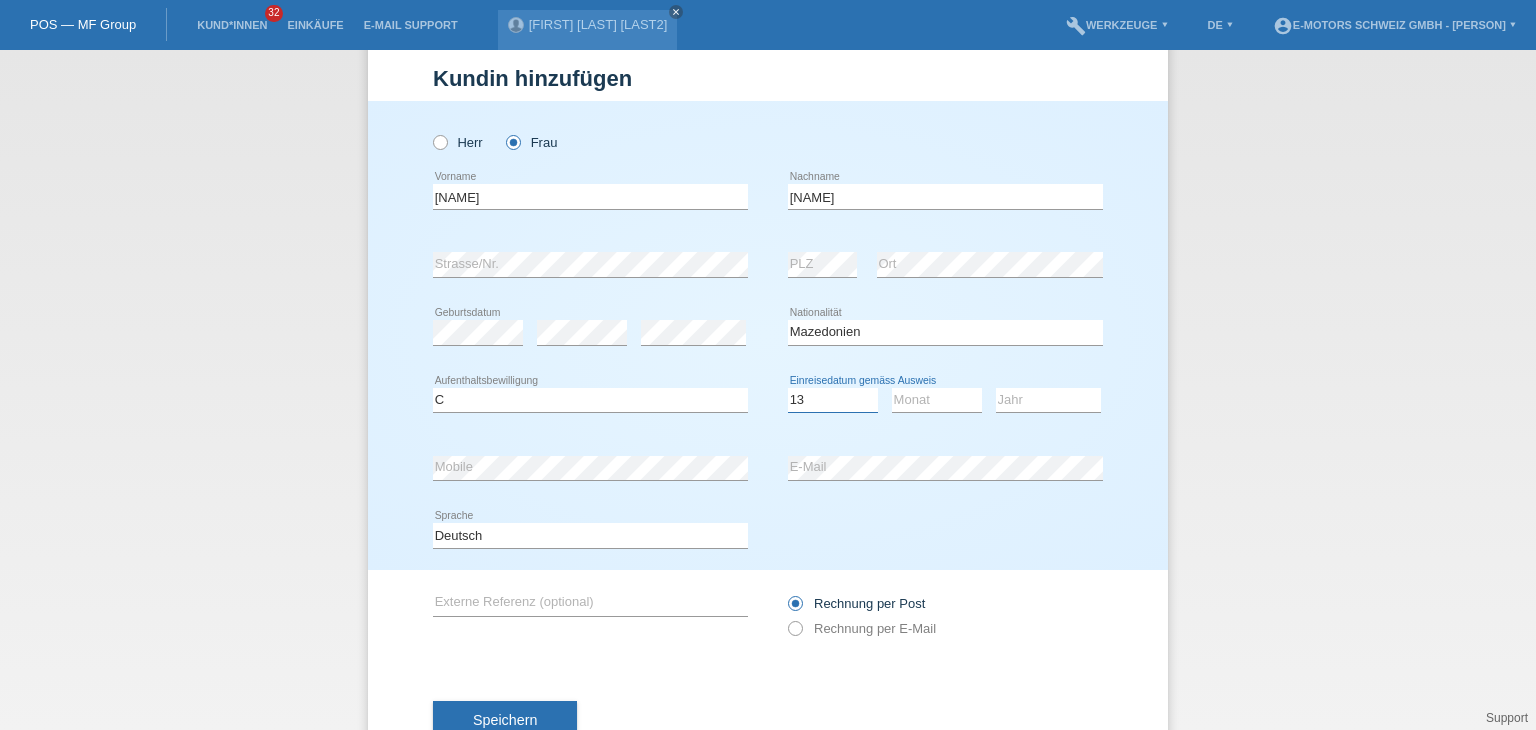 click on "Tag
01
02
03
04
05
06
07
08
09
10 11" at bounding box center (833, 400) 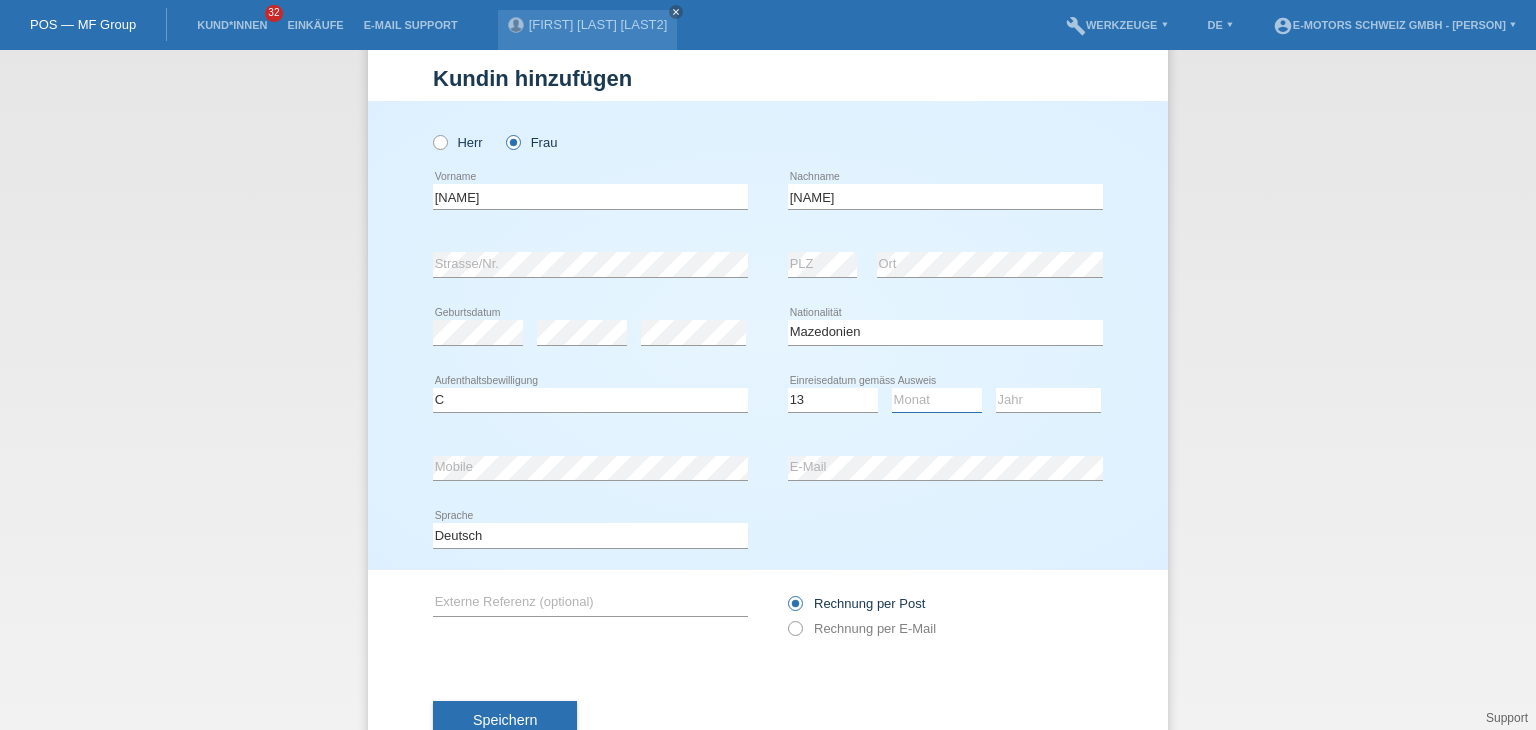 click on "Monat
01
02
03
04
05
06
07
08
09
10 11" at bounding box center [937, 400] 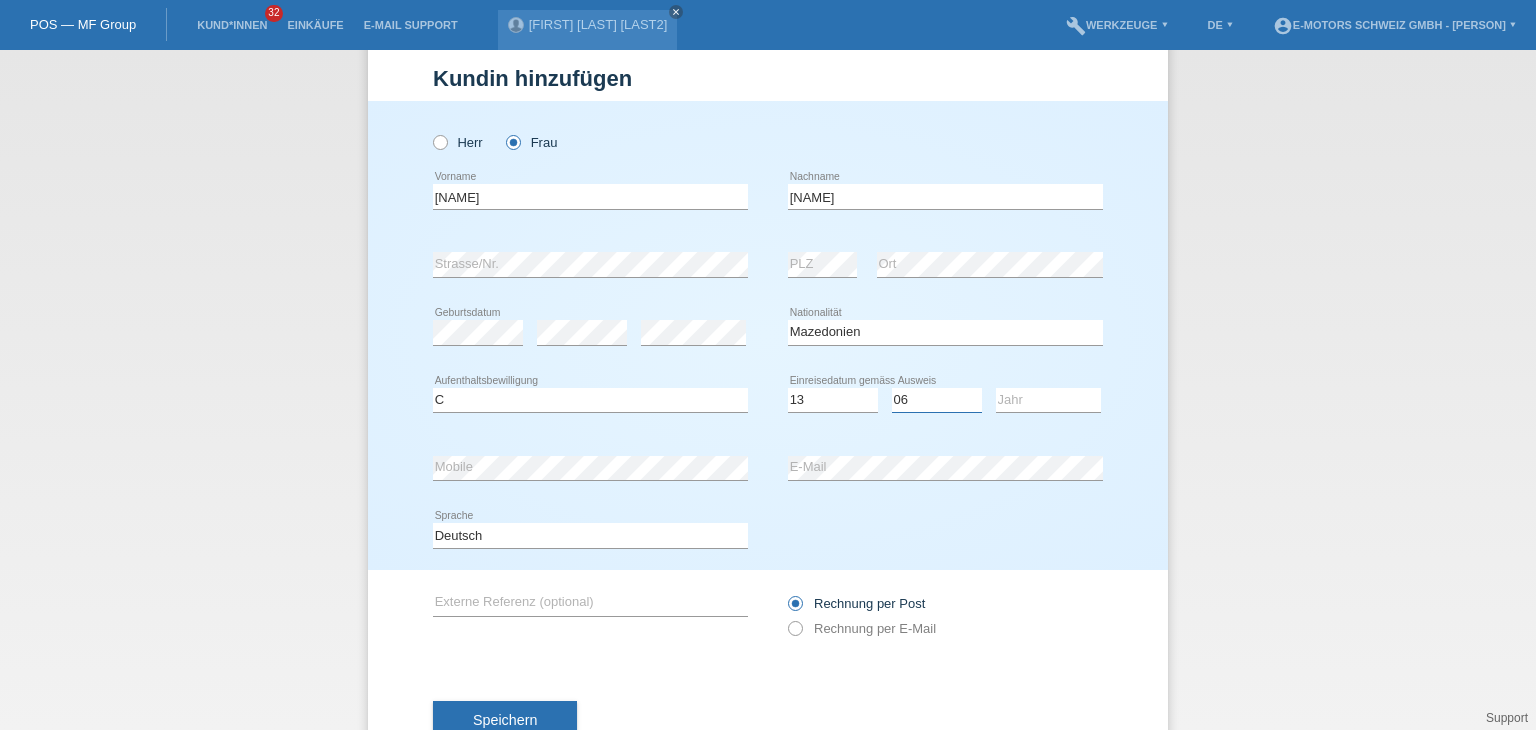 click on "Monat
01
02
03
04
05
06
07
08
09
10 11" at bounding box center [937, 400] 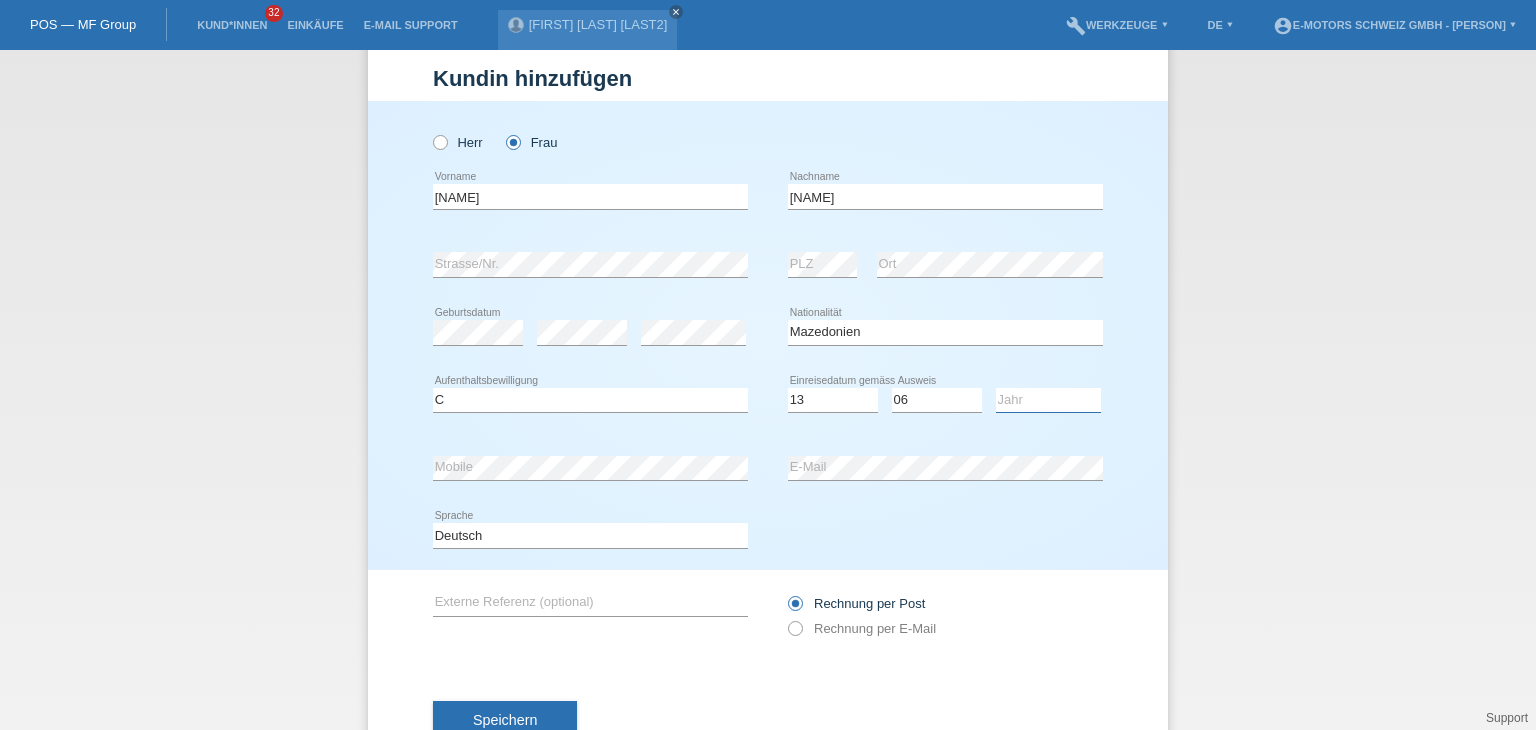click on "Jahr
2025
2024
2023
2022
2021
2020
2019
2018
2017 2016 2015 2014 2013 2012 2011 2010 2009 2008 2007 2006 2005 2004 2003 2002 2001" at bounding box center (1048, 400) 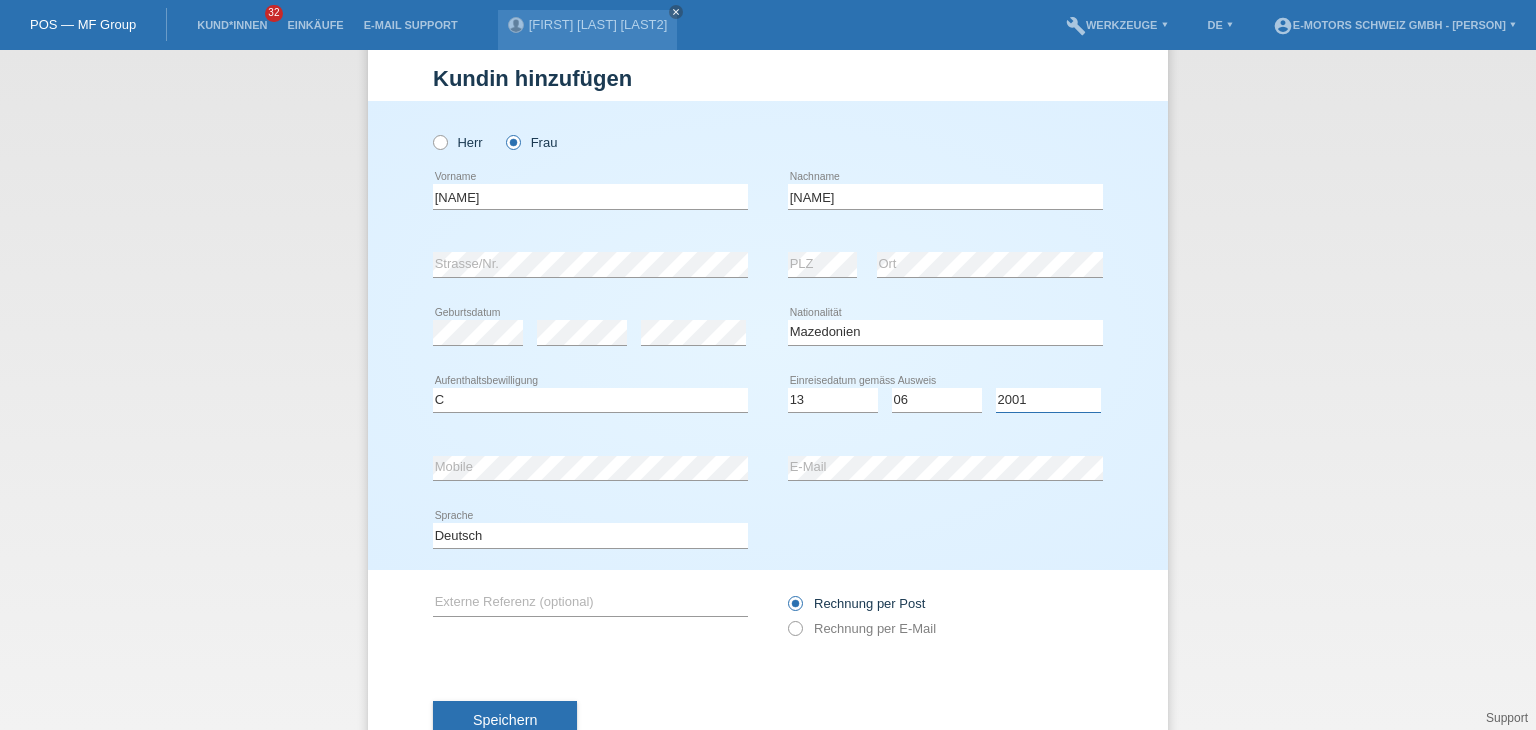 click on "Jahr
2025
2024
2023
2022
2021
2020
2019
2018
2017 2016 2015 2014 2013 2012 2011 2010 2009 2008 2007 2006 2005 2004 2003 2002 2001" at bounding box center (1048, 400) 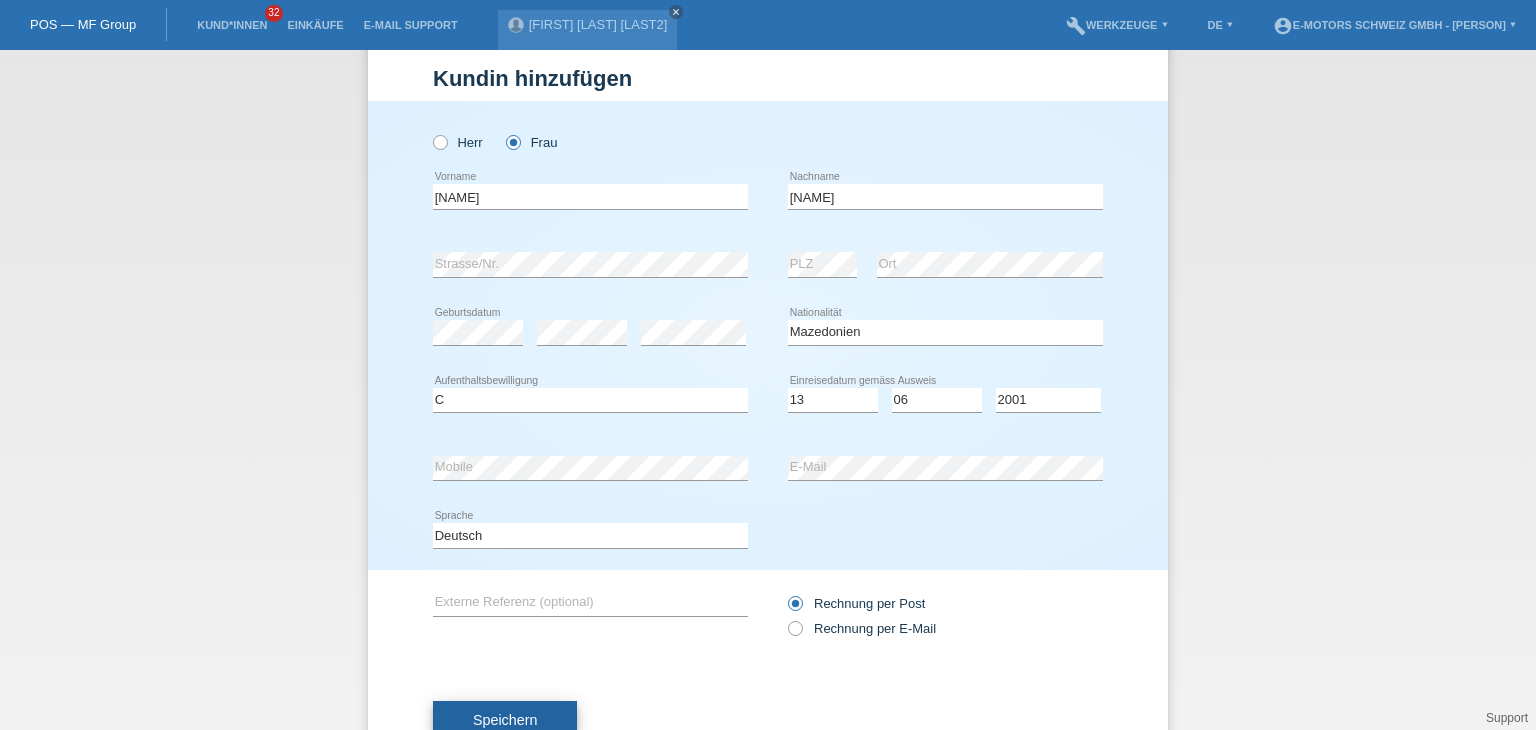 click on "Speichern" at bounding box center [505, 720] 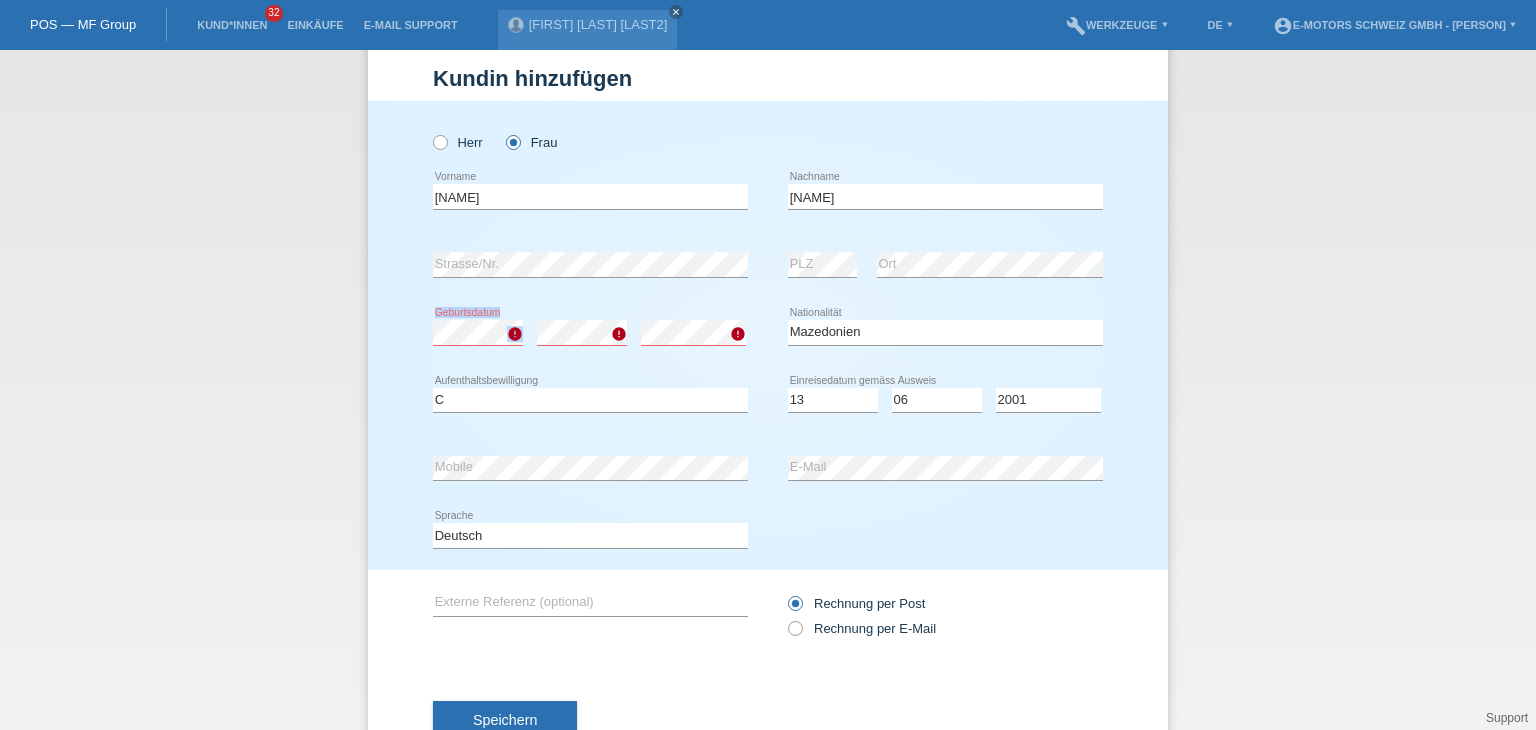 drag, startPoint x: 311, startPoint y: 323, endPoint x: 785, endPoint y: 197, distance: 490.461 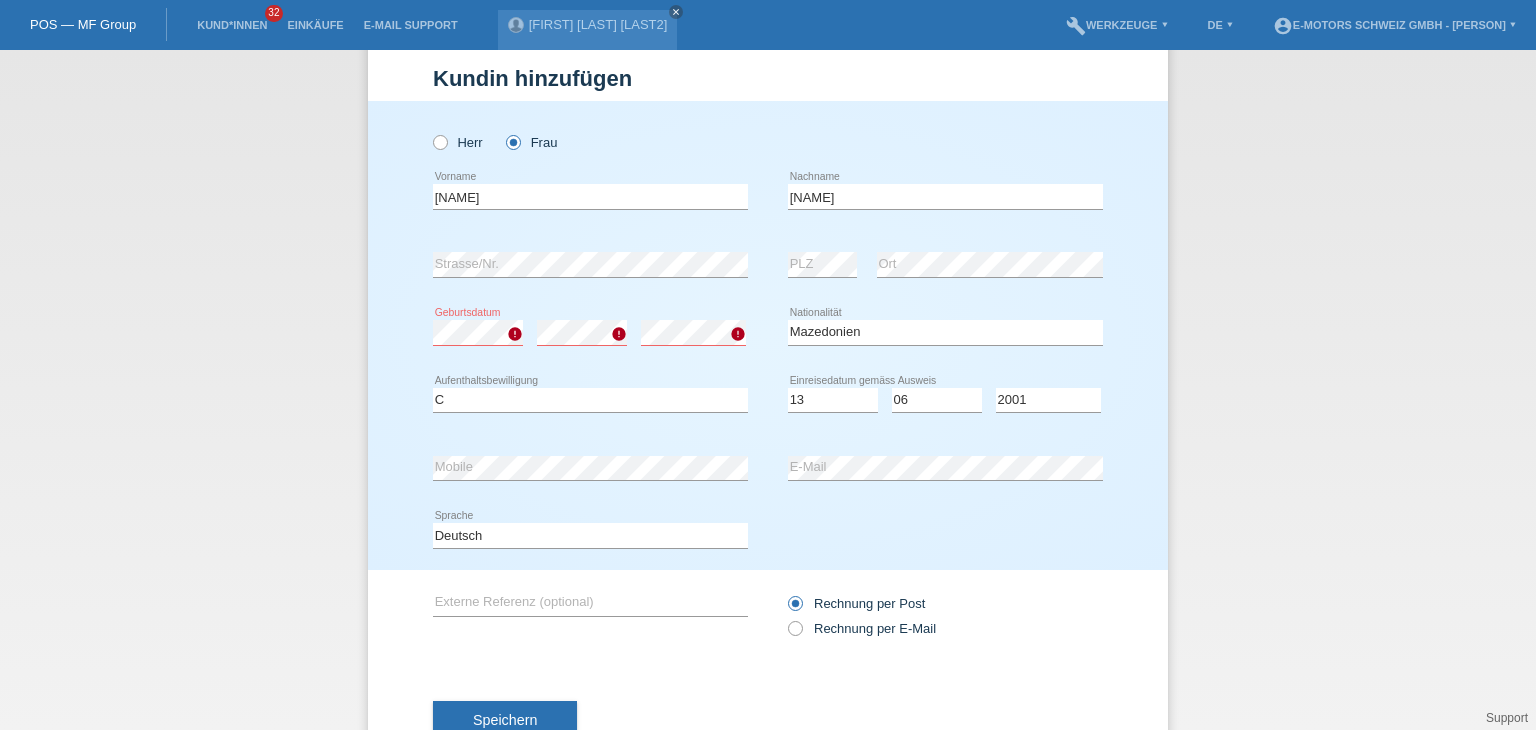 click on "Herr
Frau
Nurije
error
Vorname
Redjepi C" at bounding box center [768, 335] 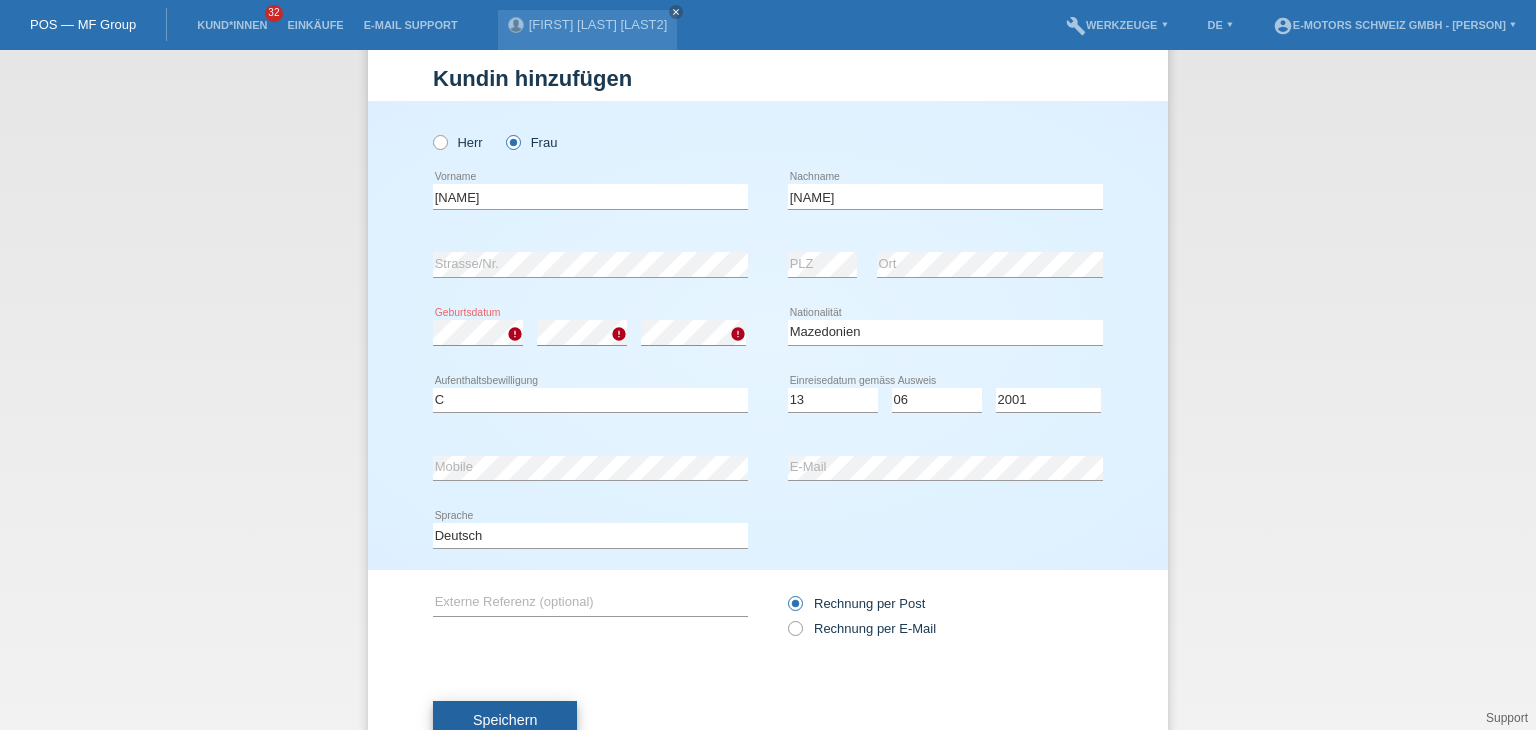 click on "Speichern" at bounding box center [505, 720] 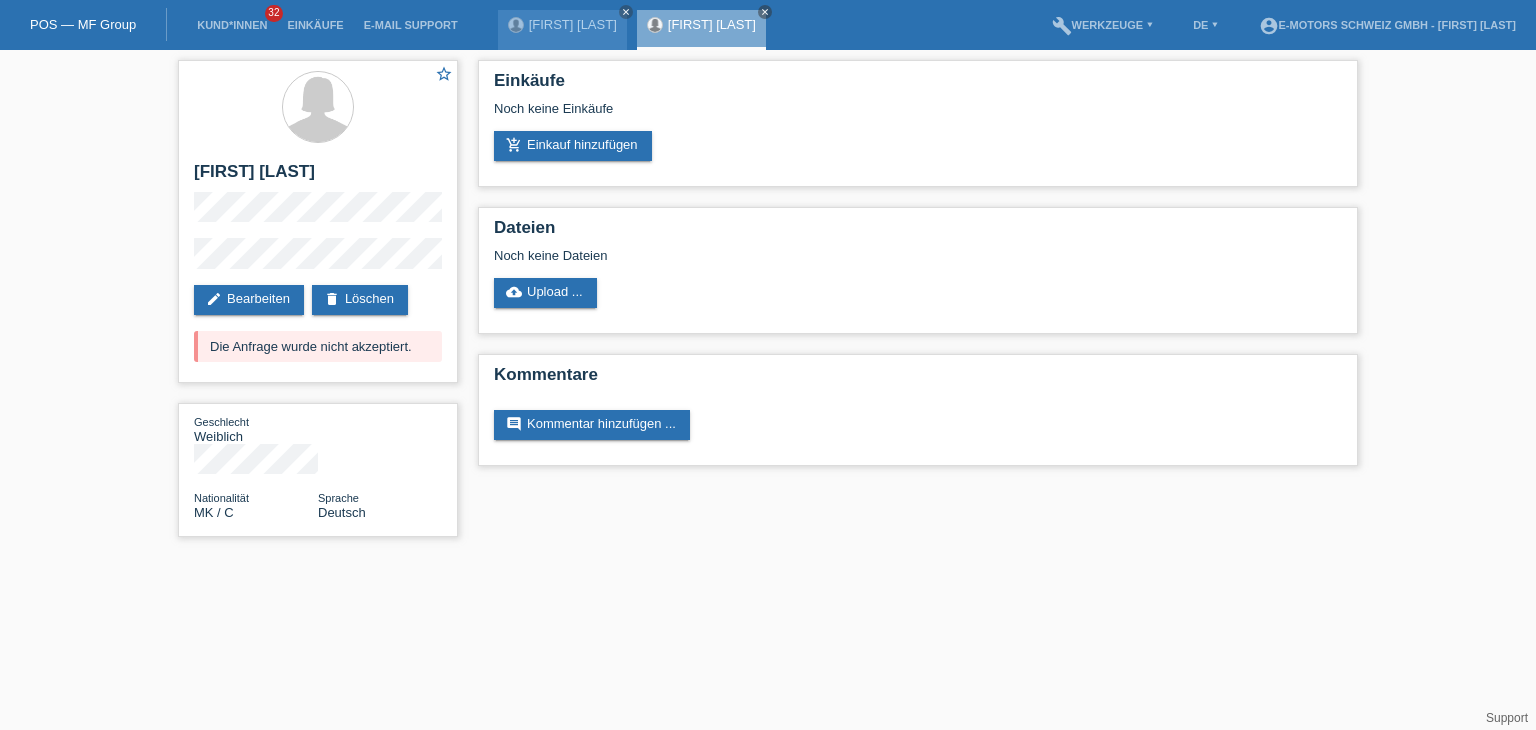 scroll, scrollTop: 0, scrollLeft: 0, axis: both 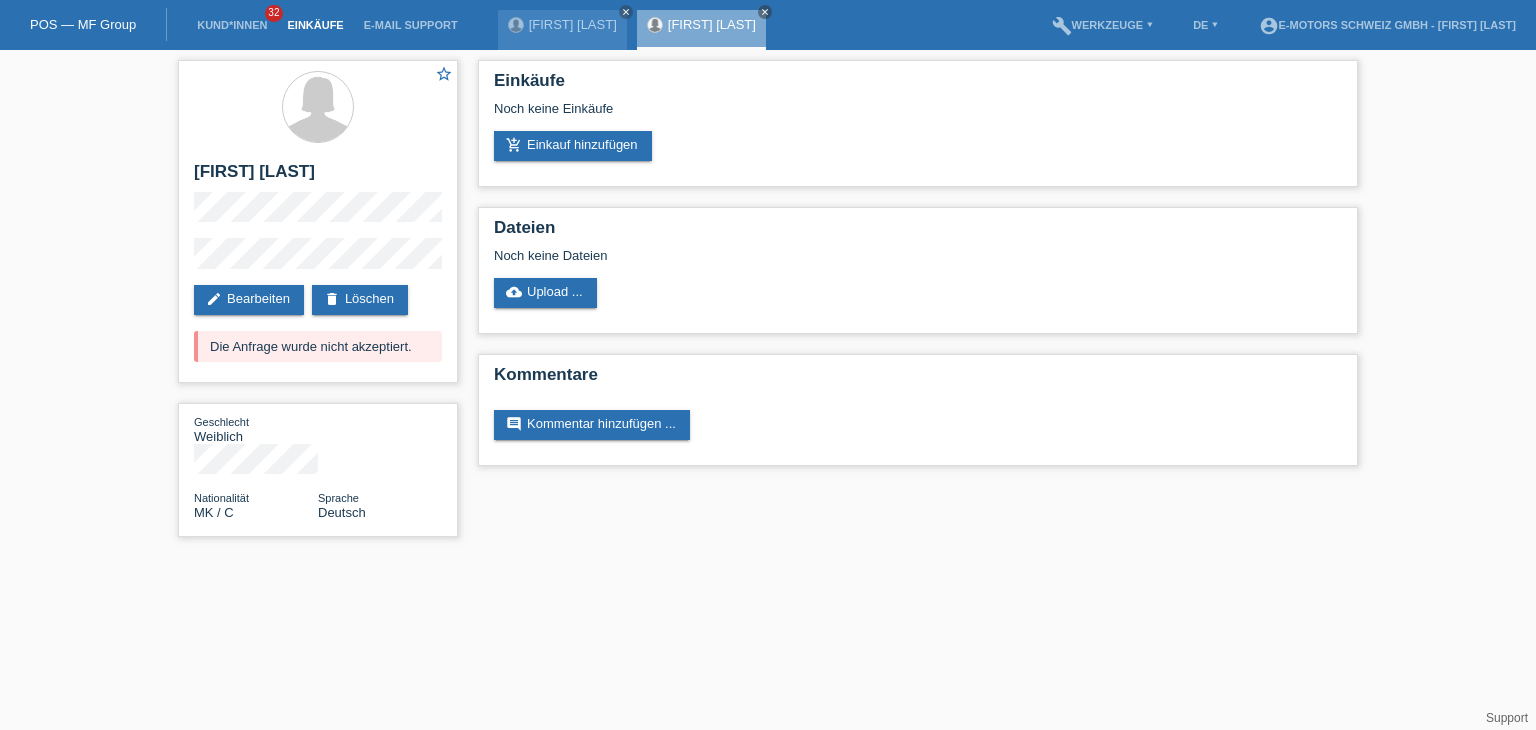 click on "Einkäufe" at bounding box center (315, 25) 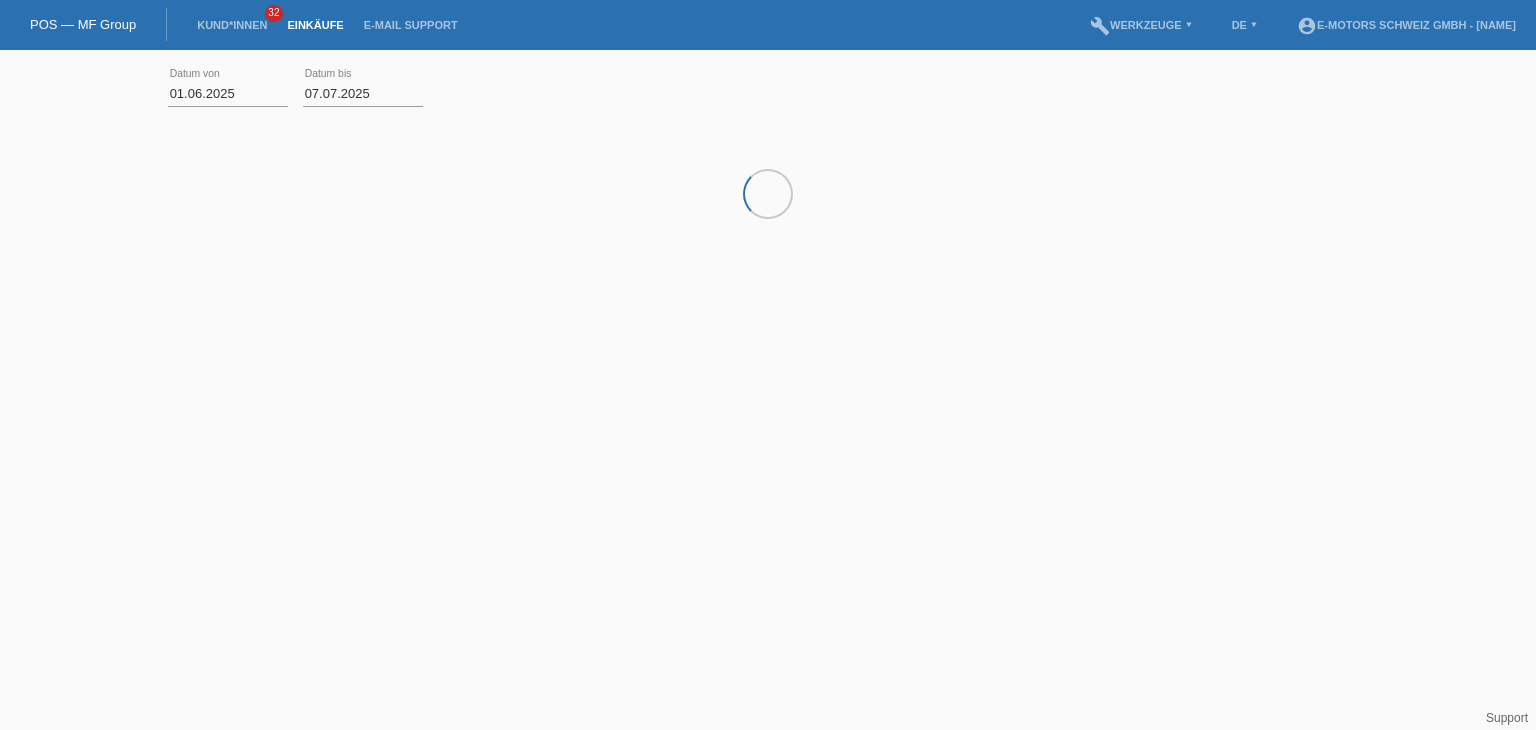 scroll, scrollTop: 0, scrollLeft: 0, axis: both 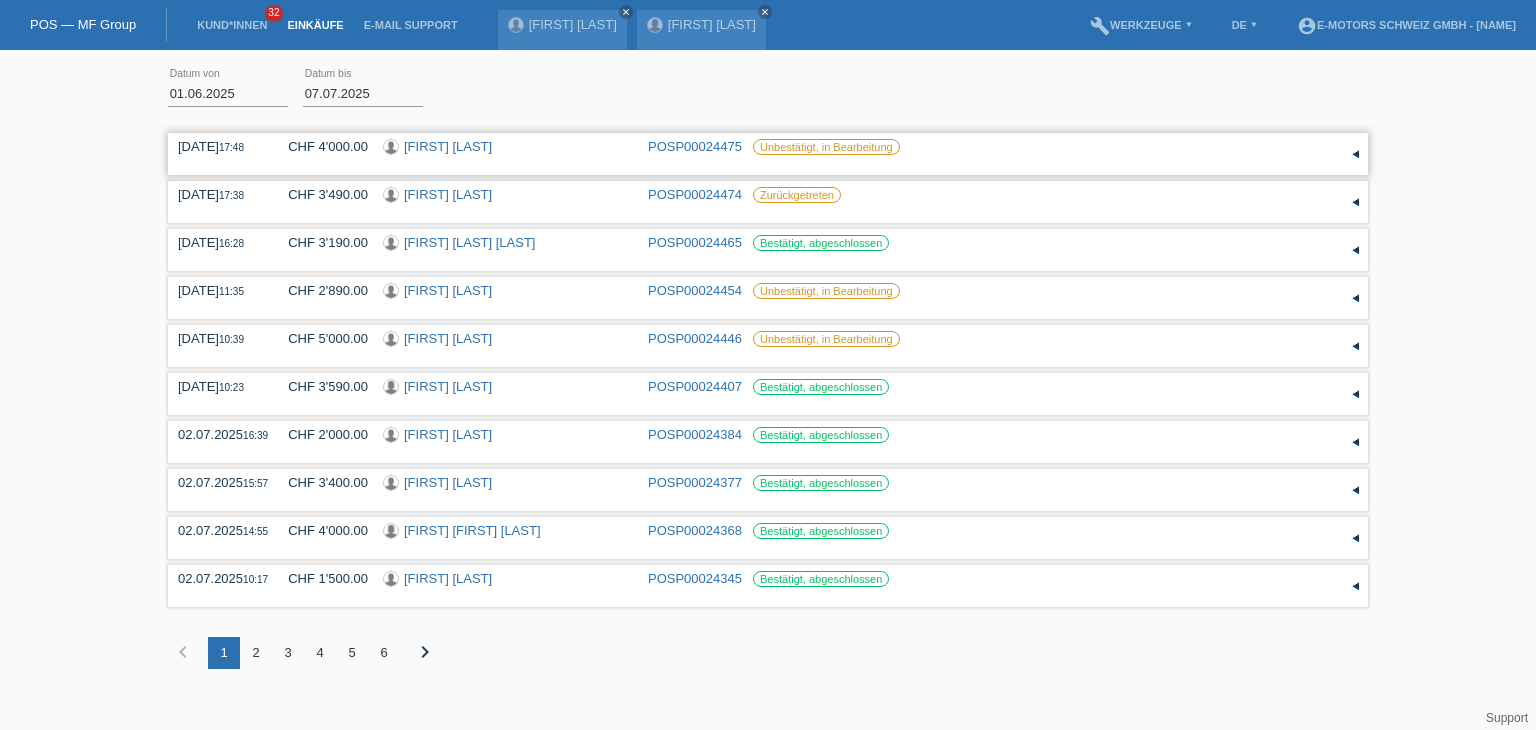 click on "Mohammad Youssef" at bounding box center (448, 146) 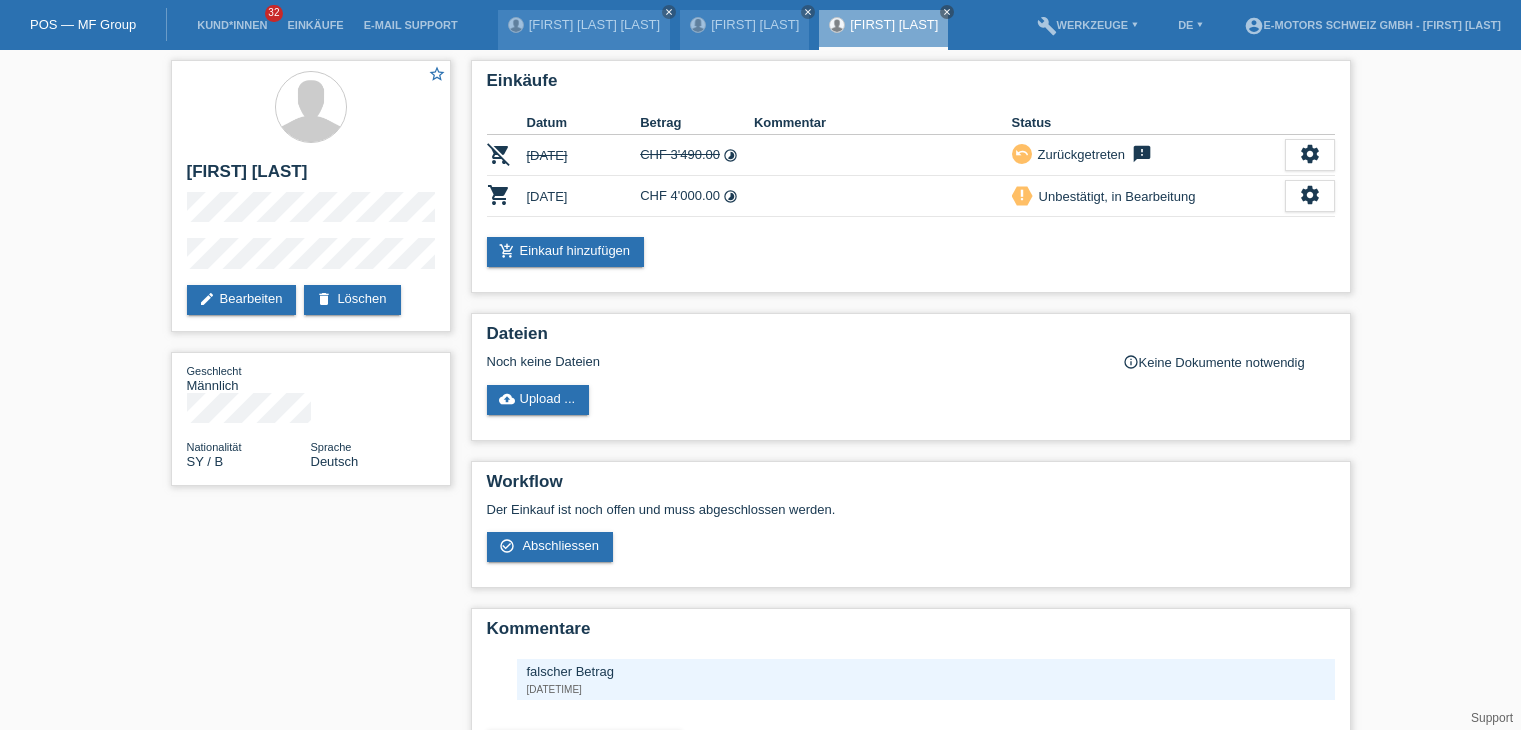 scroll, scrollTop: 0, scrollLeft: 0, axis: both 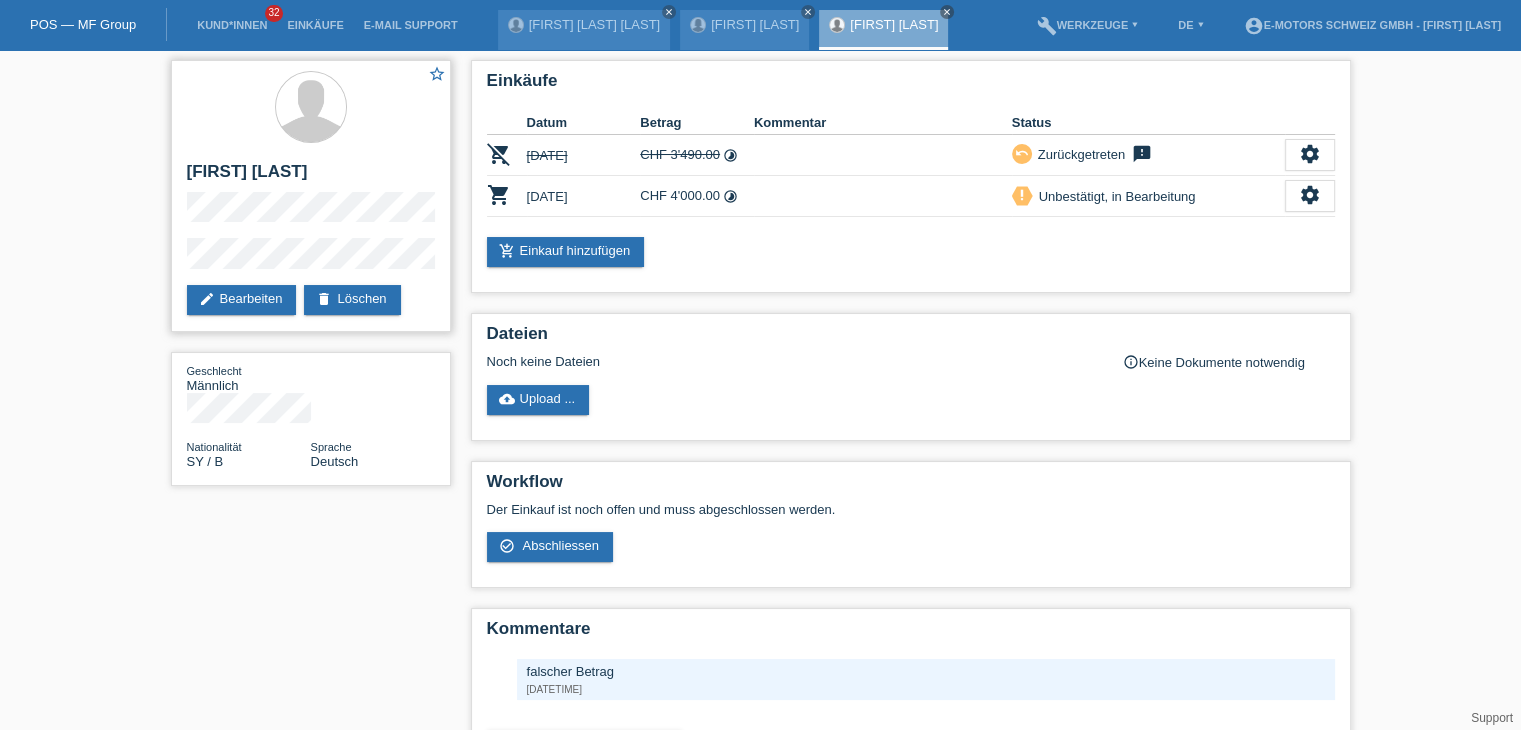 click on "star_border
[FIRST] [LAST]
edit  Bearbeiten
delete  Löschen" at bounding box center [311, 196] 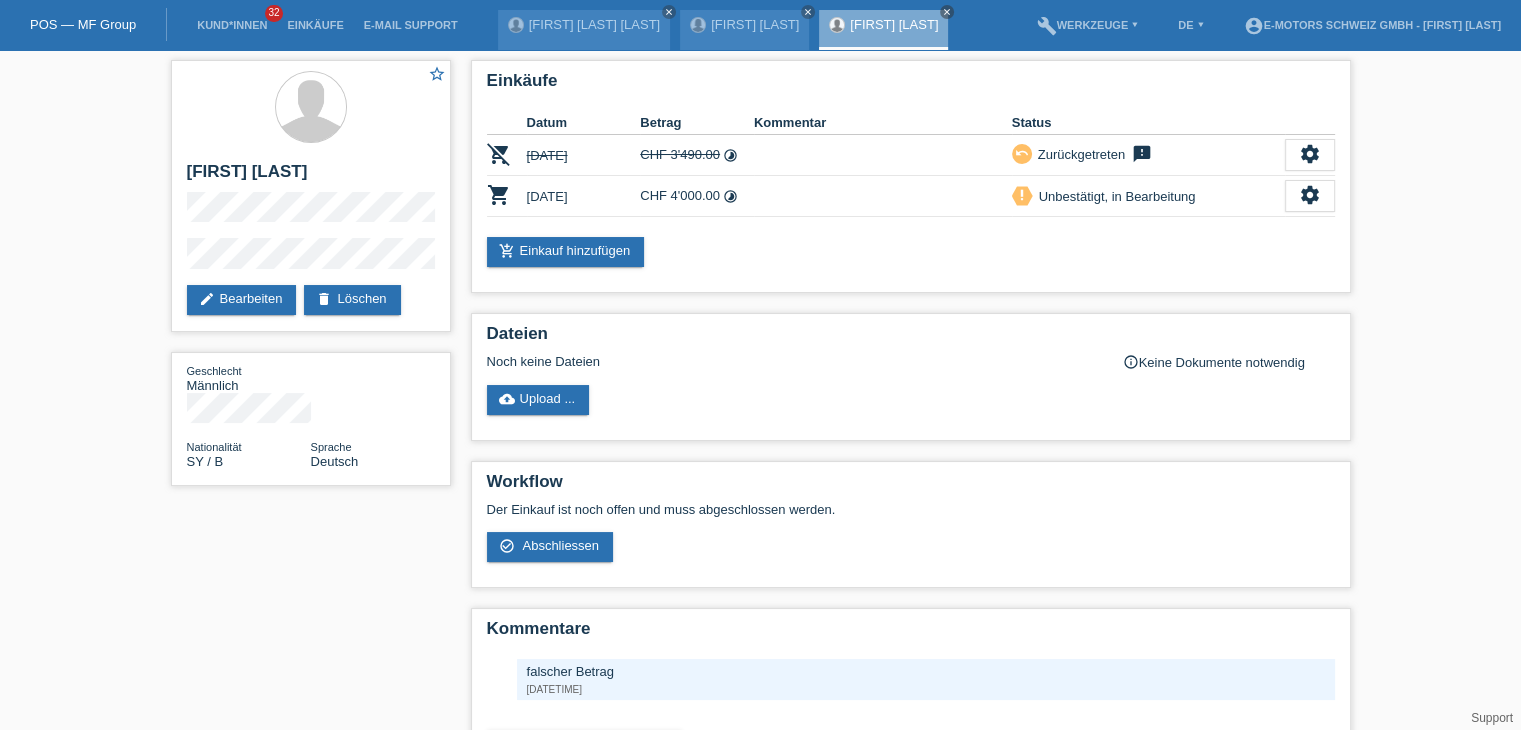 click on "star_border
[FIRST] [LAST]
edit  Bearbeiten
delete  Löschen
Geschlecht
Männlich
Nationalität
SY / B
Sprache
Deutsch
Einkäufe
Datum Betrag" at bounding box center [760, 428] 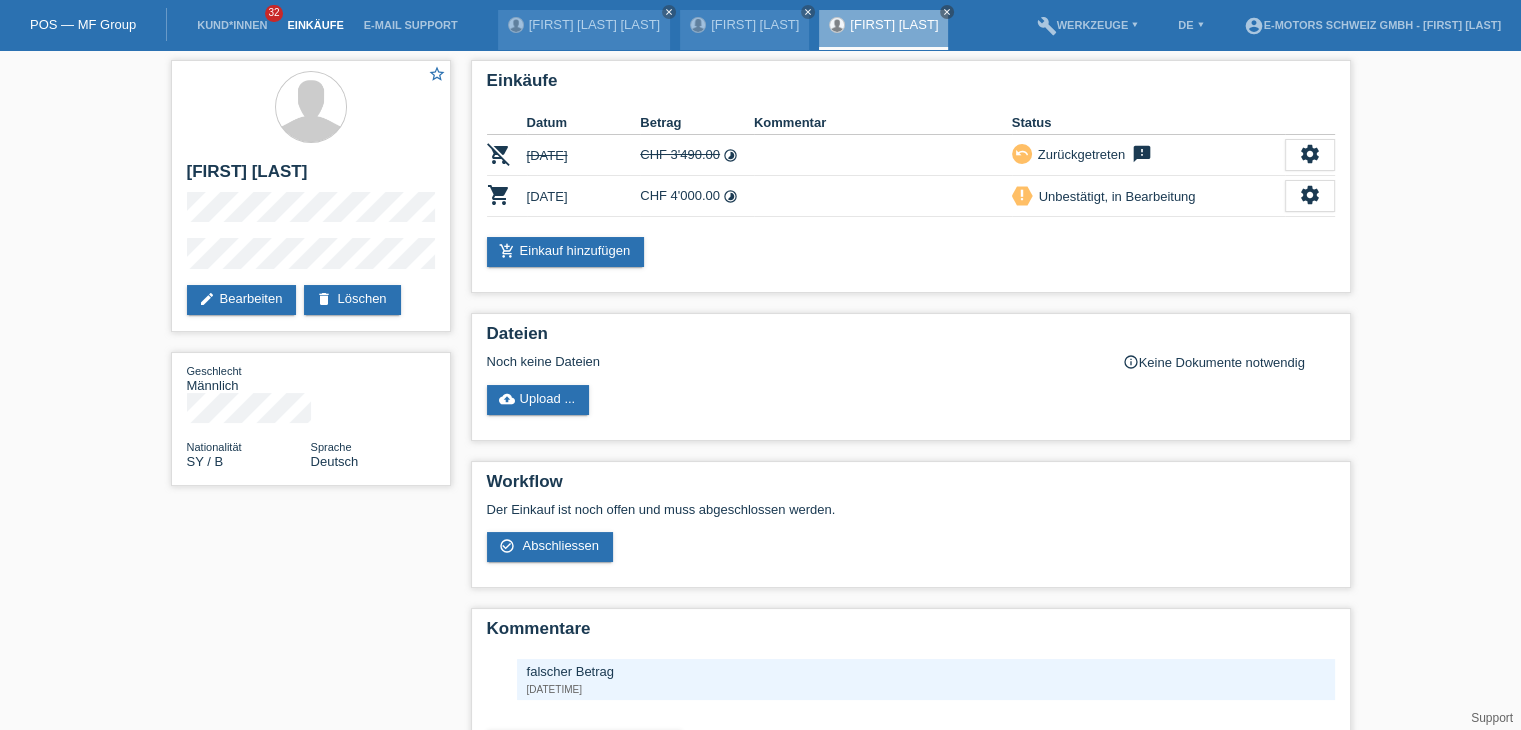 click on "Einkäufe" at bounding box center [315, 25] 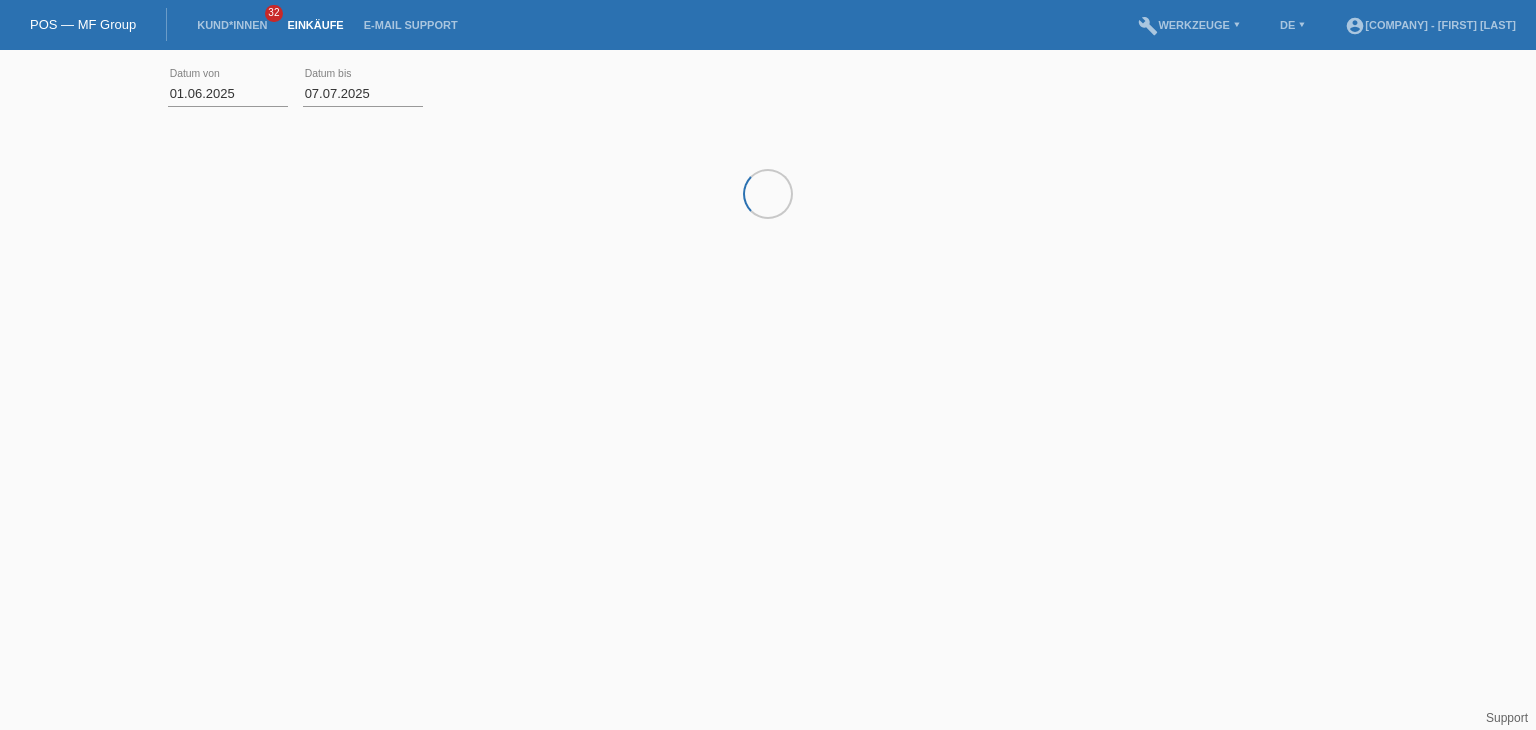 scroll, scrollTop: 0, scrollLeft: 0, axis: both 